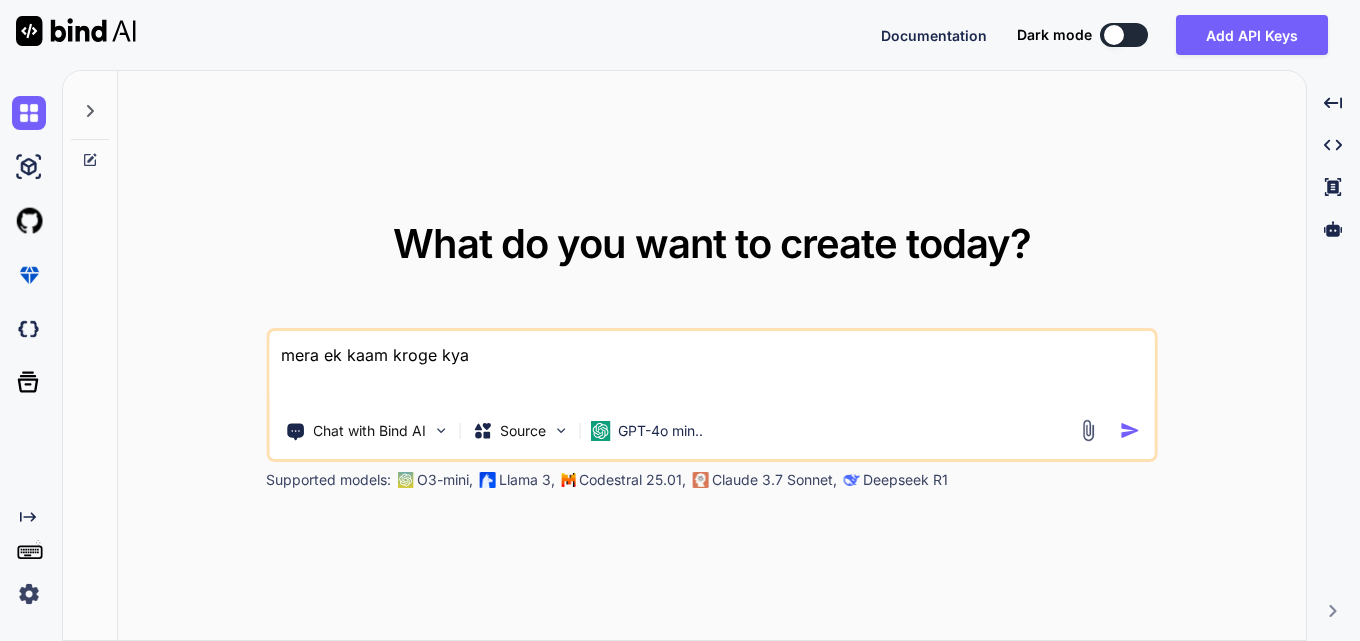 scroll, scrollTop: 0, scrollLeft: 0, axis: both 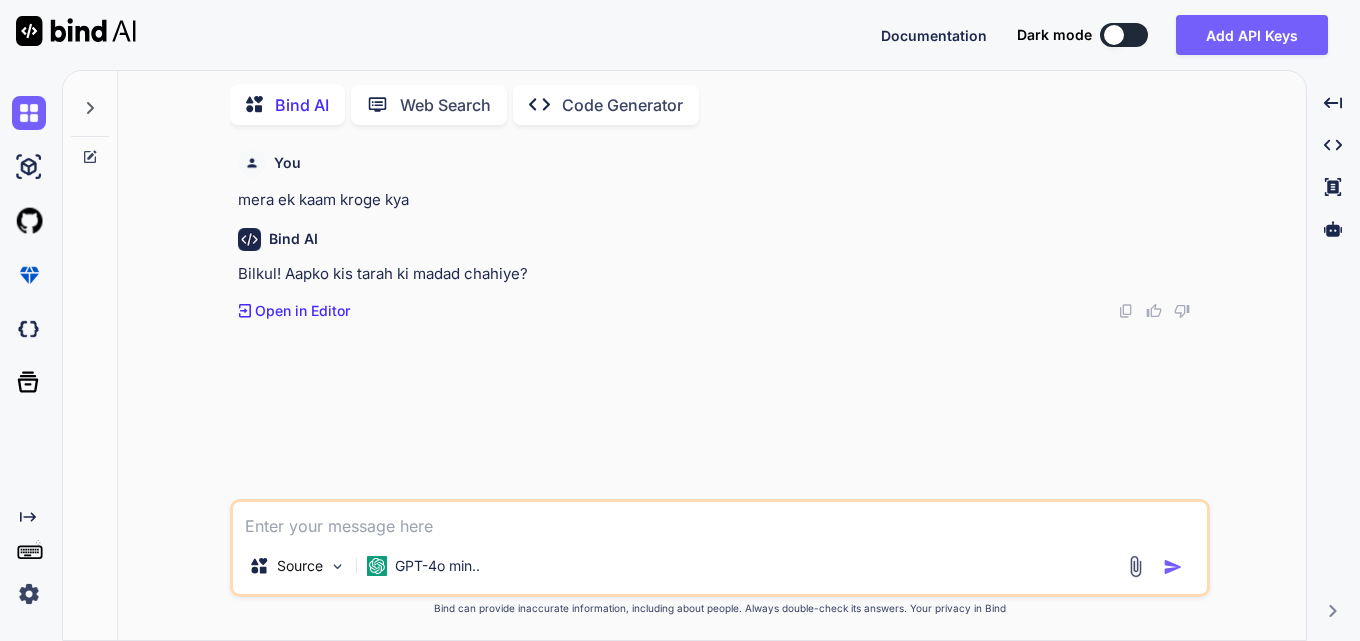 click at bounding box center (720, 520) 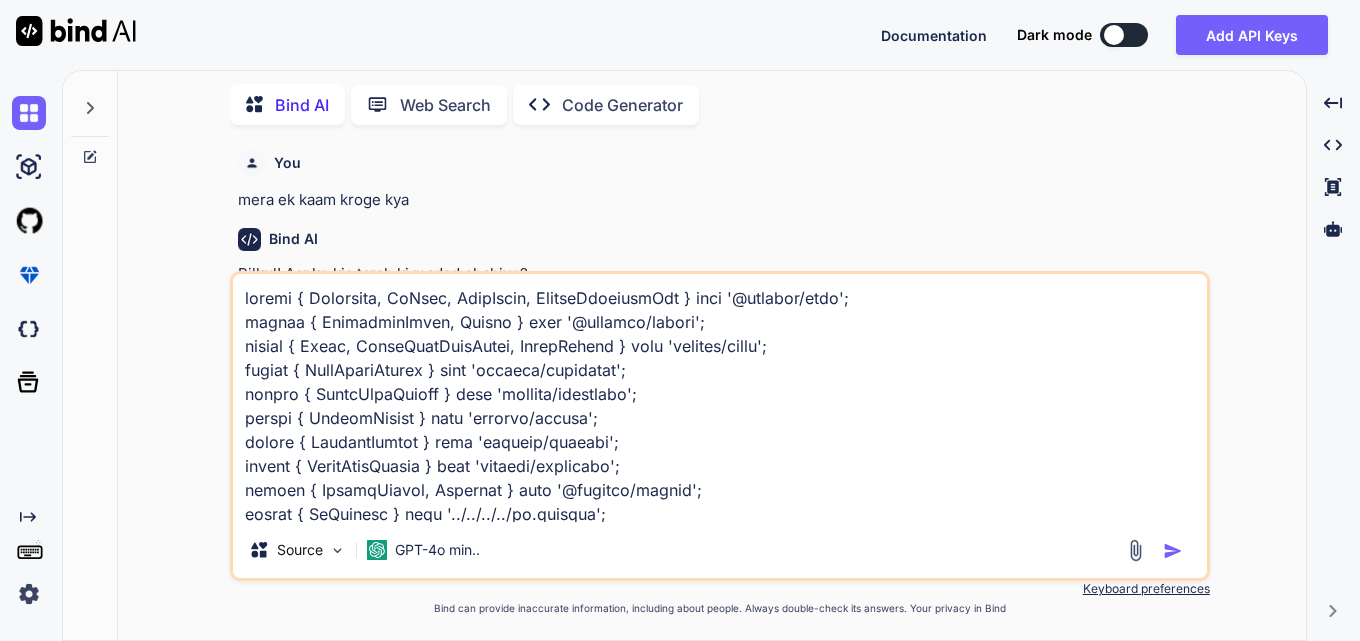 scroll, scrollTop: 5234, scrollLeft: 0, axis: vertical 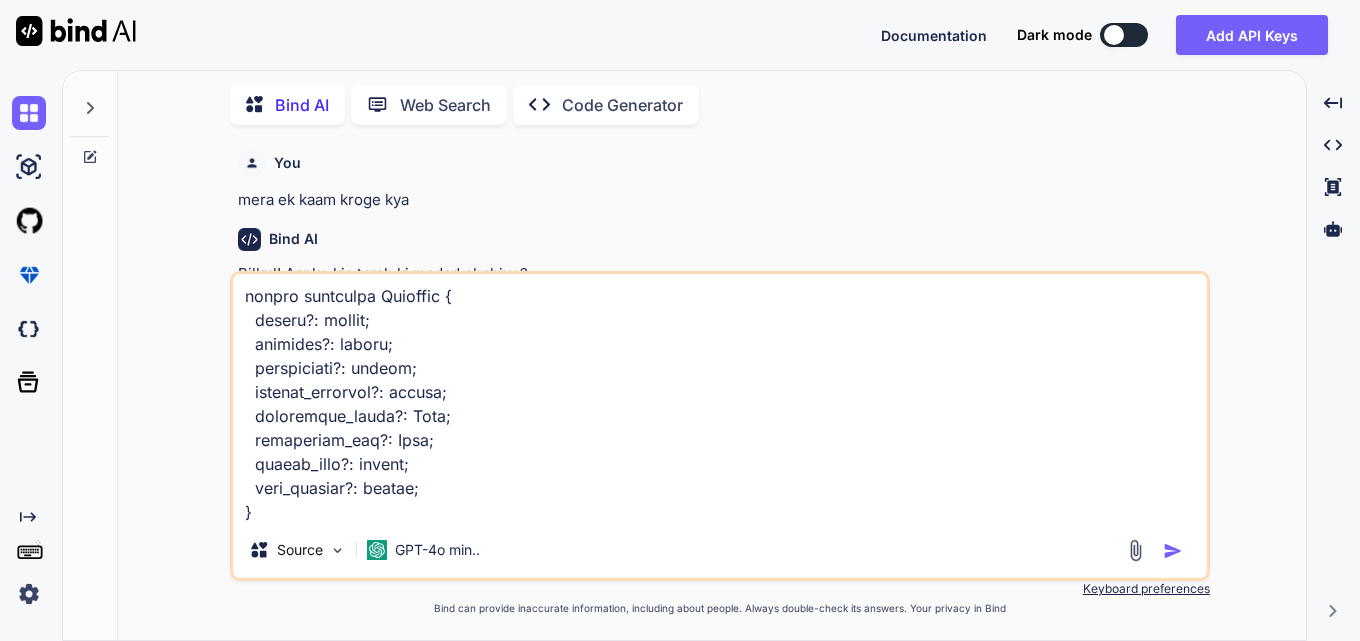 type on "x" 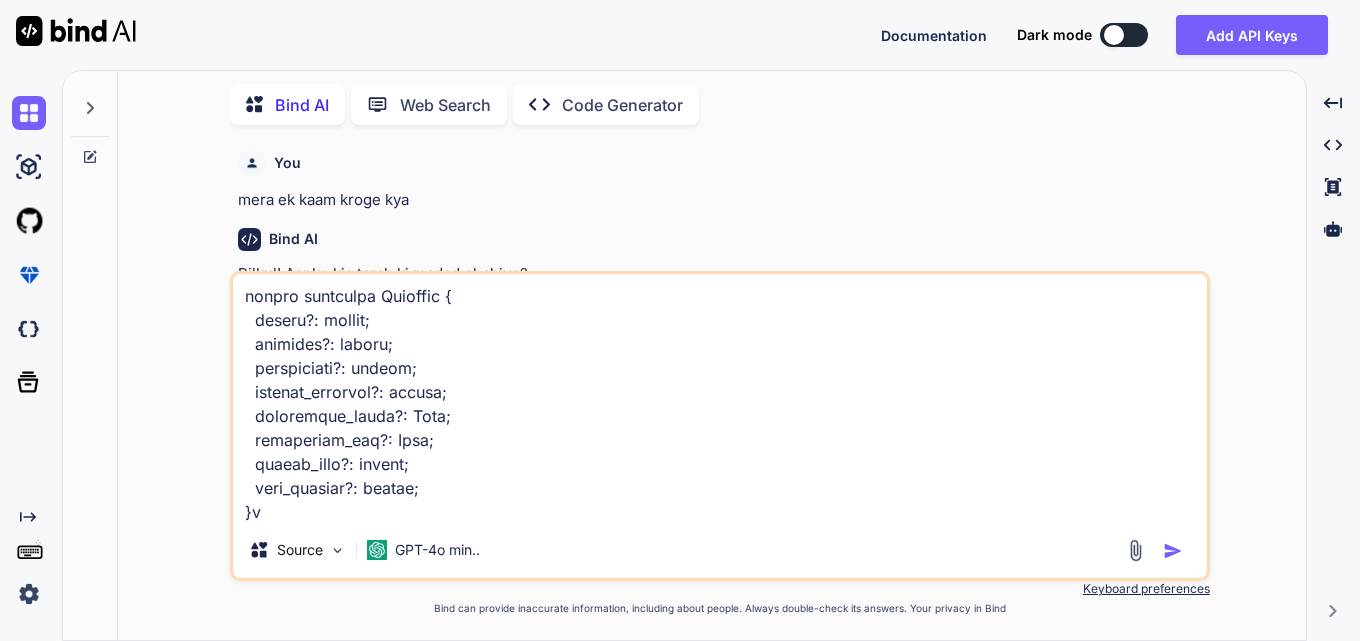 type on "x" 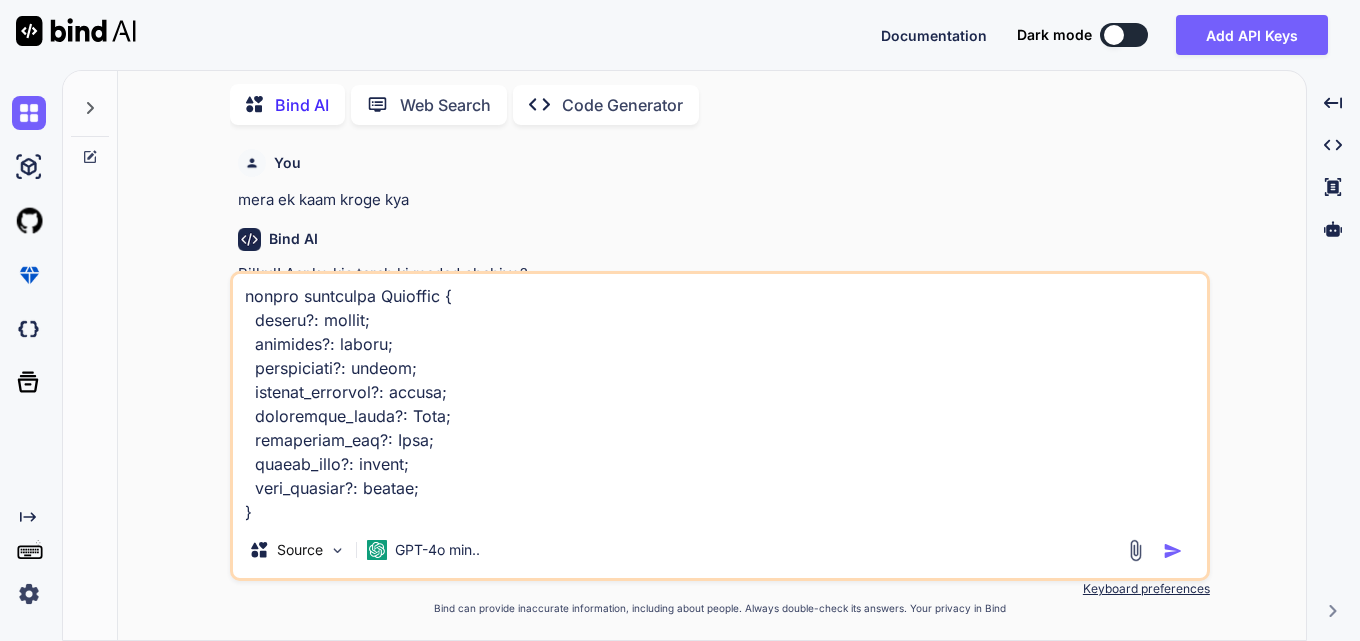 type on "x" 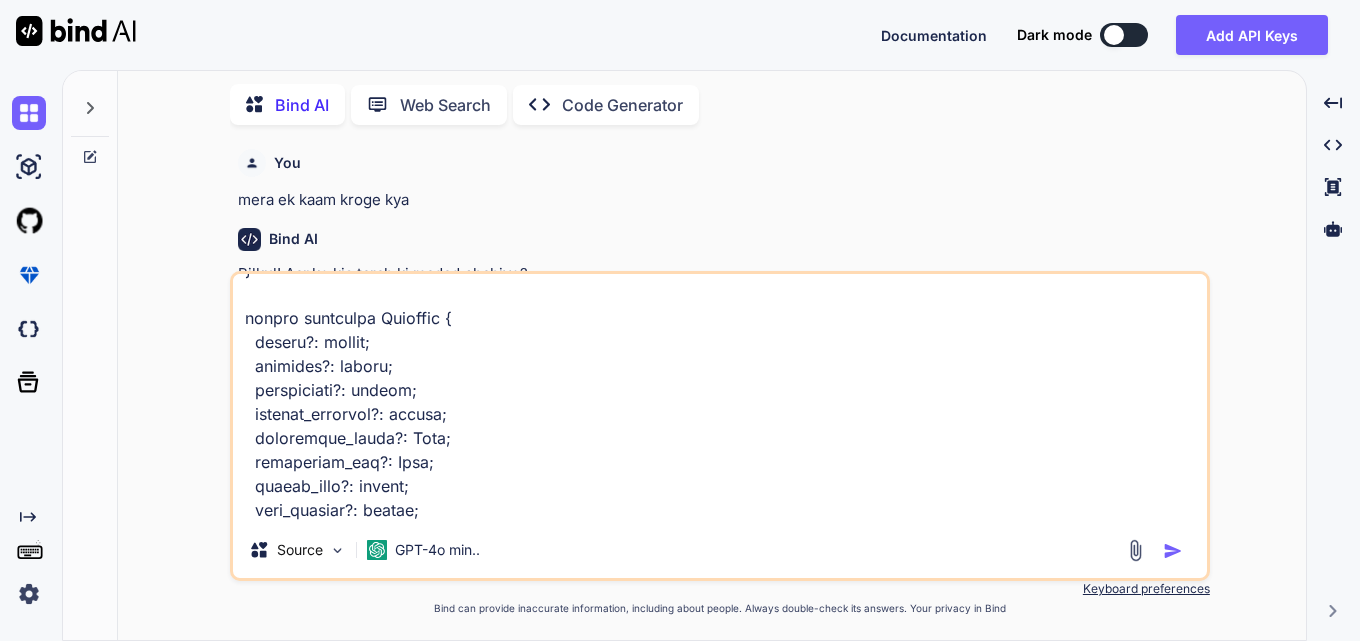 type on "x" 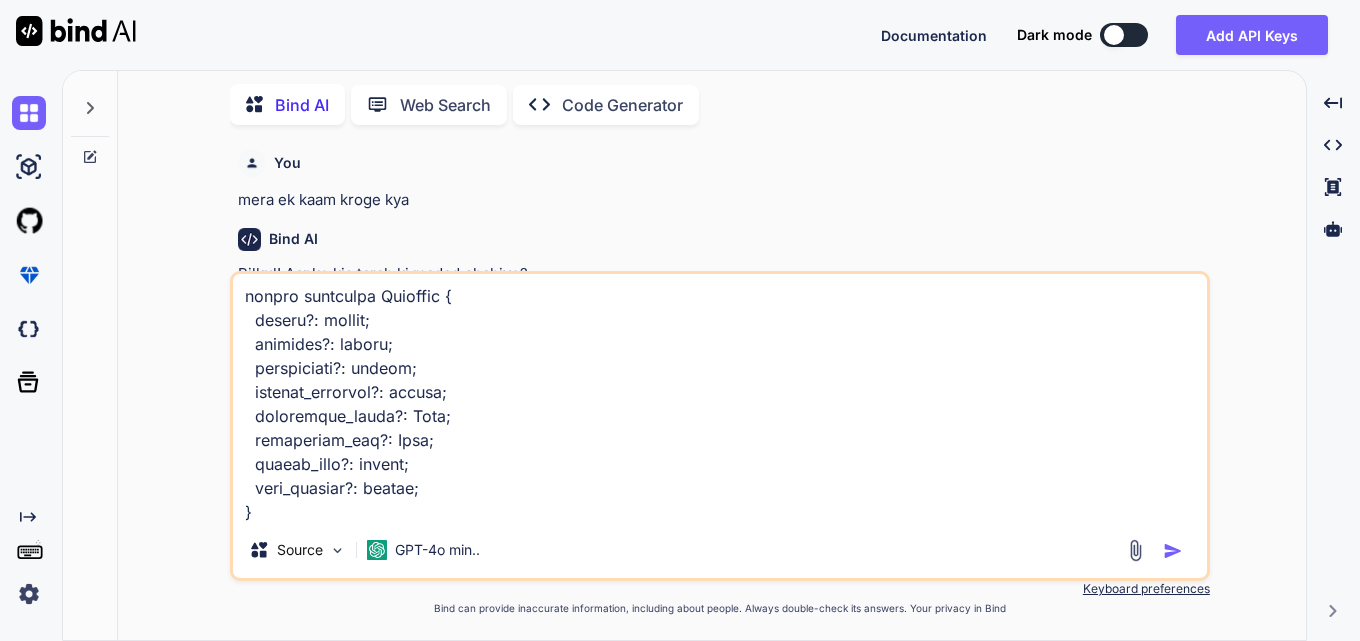 type on "x" 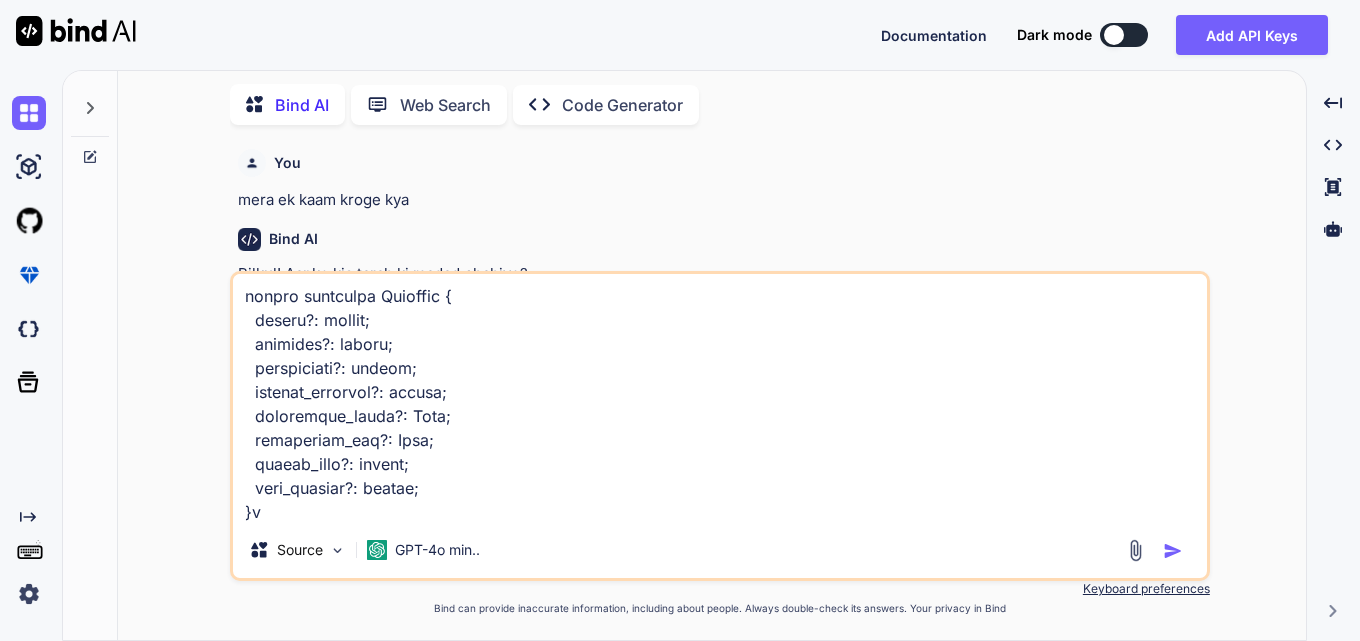 type on "x" 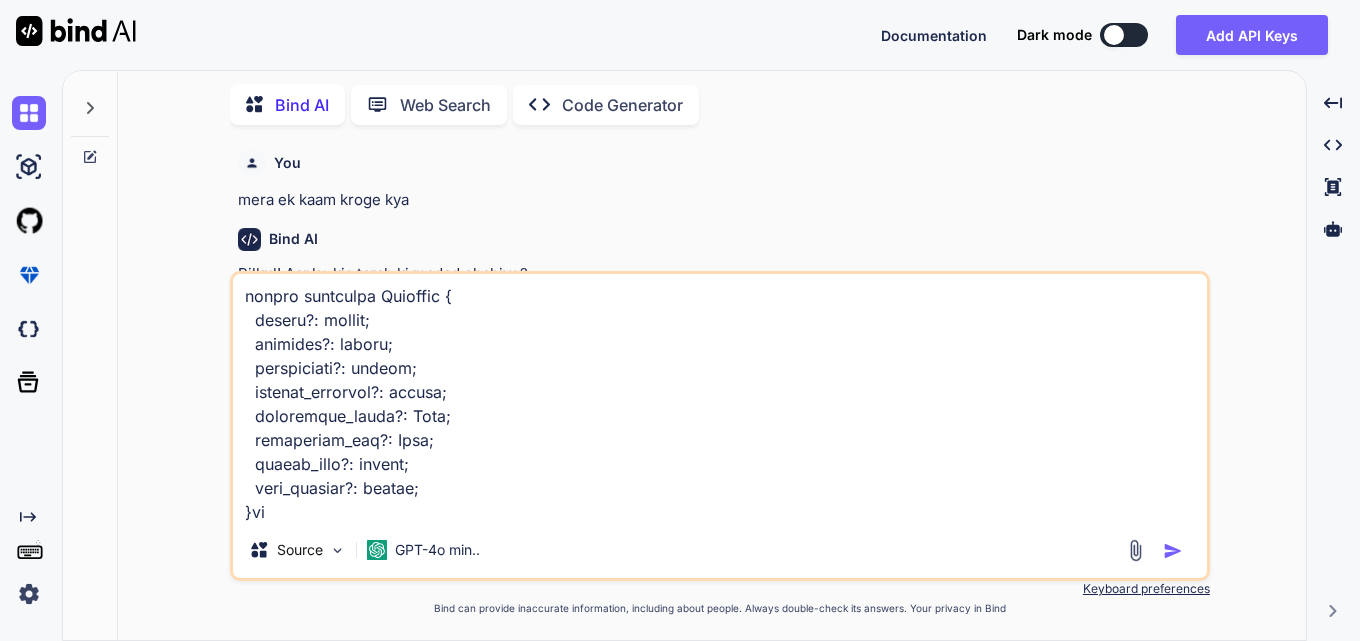type on "x" 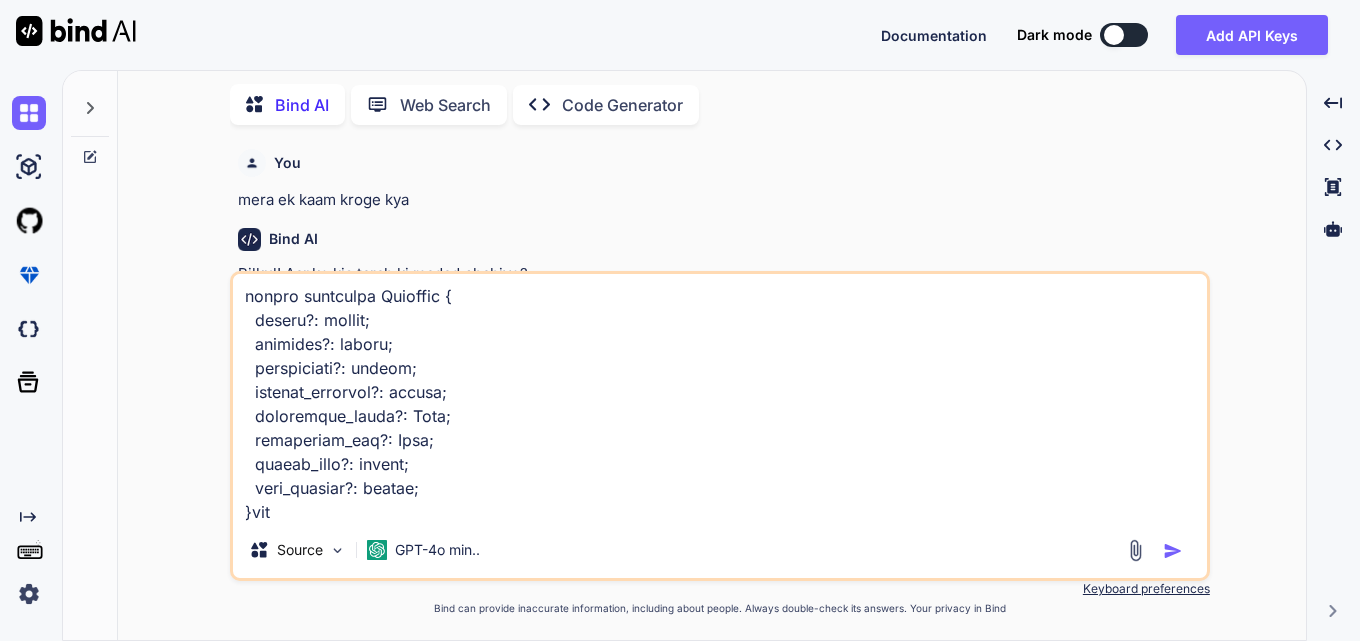 type on "import { Component, OnInit, ViewChild, ChangeDetectorRef } from '@angular/core';
import { ActivatedRoute, Router } from '@angular/router';
import { Table, TableLazyLoadEvent, TableModule } from 'primeng/table';
import { IconFieldModule } from 'primeng/iconfield';
import { InputIconModule } from 'primeng/inputicon';
import { ButtonModule } from 'primeng/button';
import { ToolbarModule } from 'primeng/toolbar';
import { InputTextModule } from 'primeng/inputtext';
import { CommonModule, Location } from '@angular/common';
import { HrService } from '../../../../hr.service';
import { debounceTime, distinctUntilChanged, Subject, firstValueFrom } from 'rxjs';
import { NgxSpinnerService } from 'ngx-spinner';
import { DialogModule } from 'primeng/dialog';
import { DropdownModule } from 'primeng/dropdown';
import { FormBuilder, FormGroup, ReactiveFormsModule, Validators } from '@angular/forms';
import { Toast } from 'primeng/toast';
import { MenuItem, MessageService } from 'primeng/api';
import { RippleModule } from..." 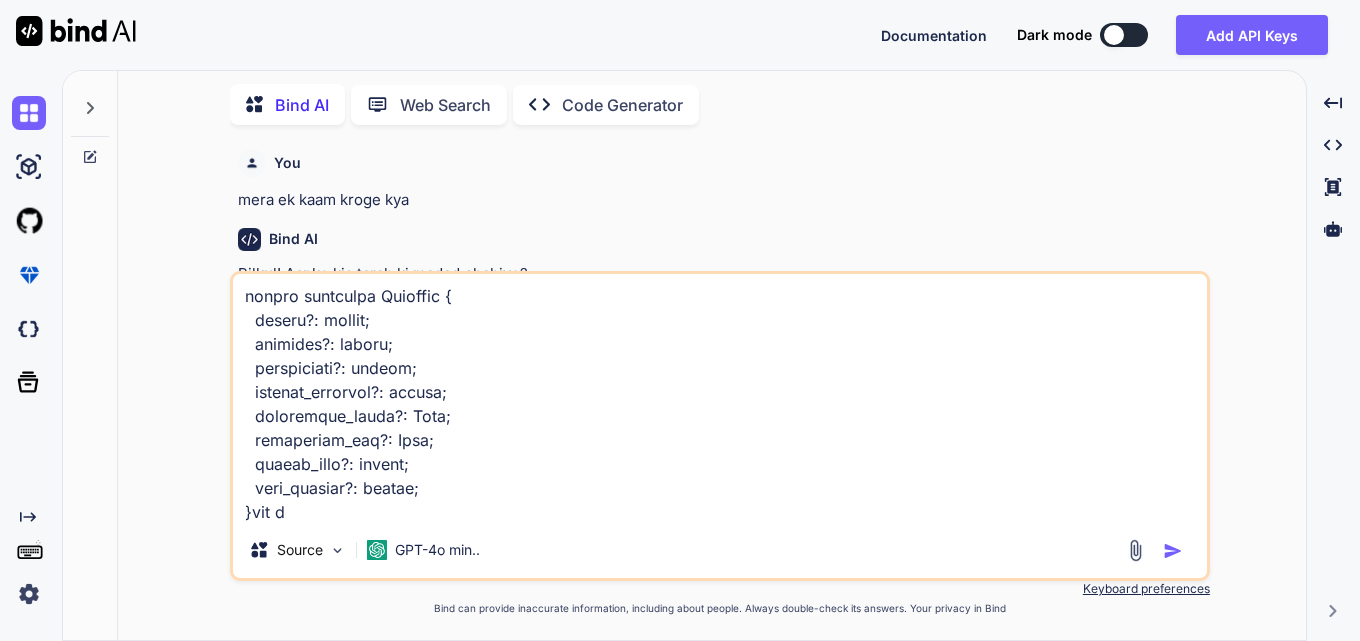 type on "x" 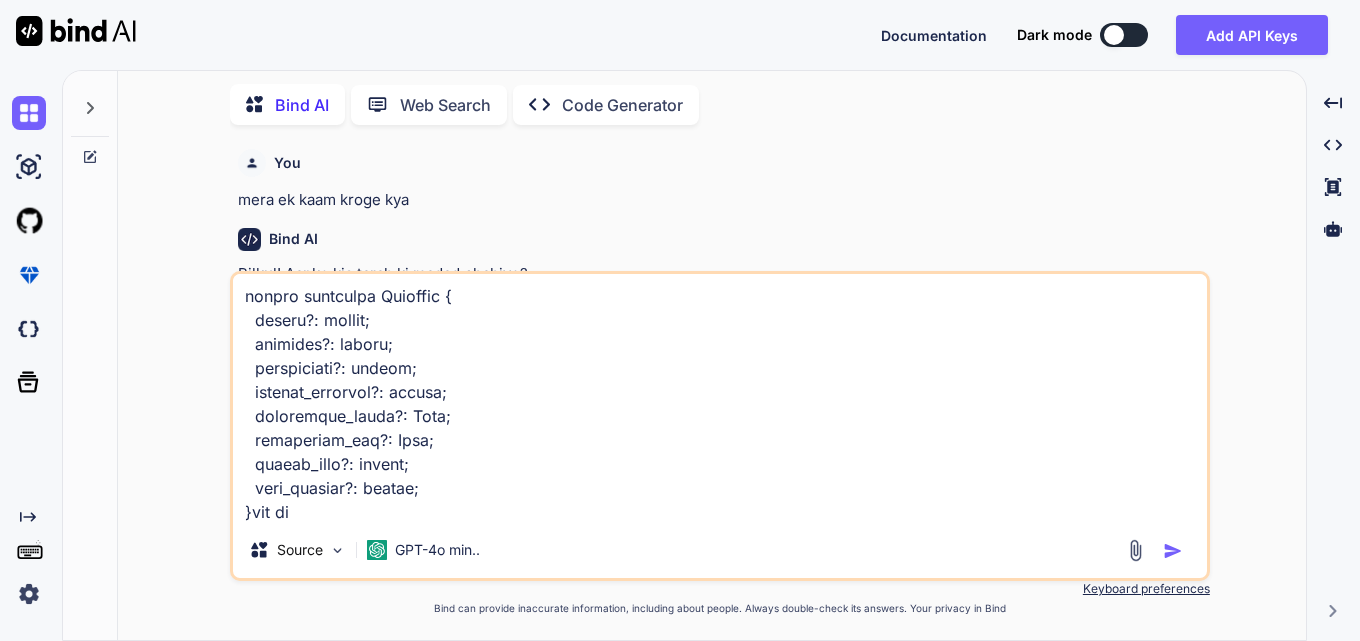 type on "x" 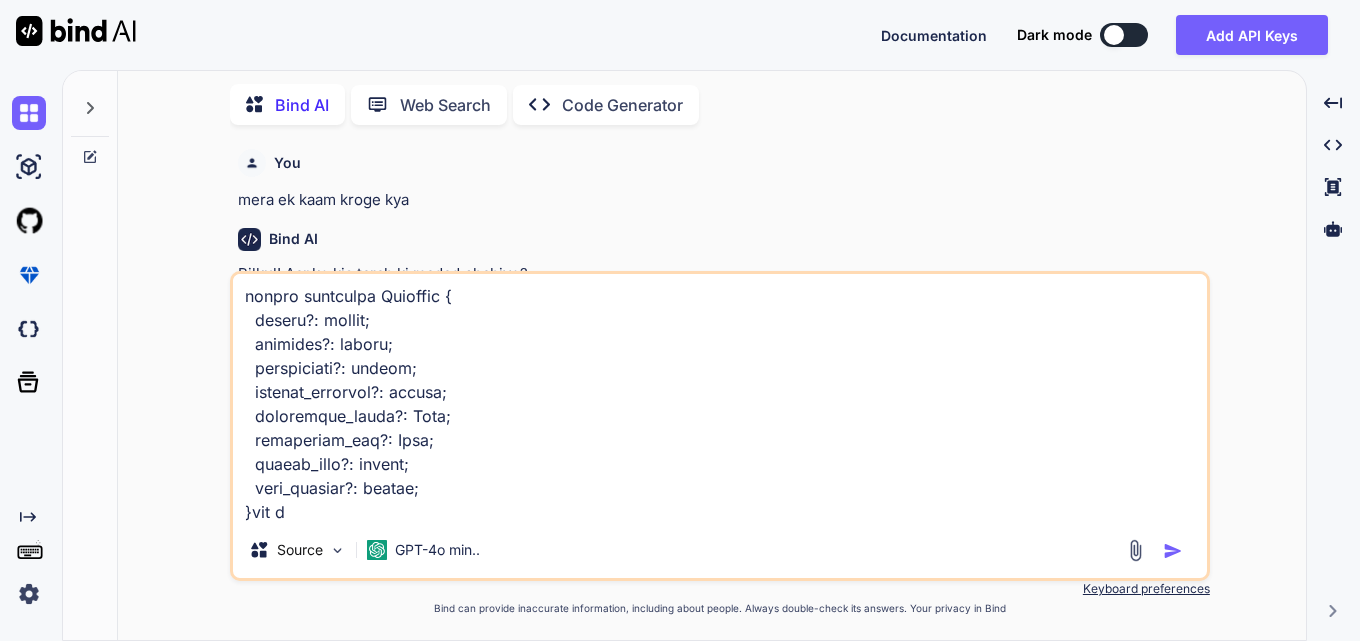 type on "x" 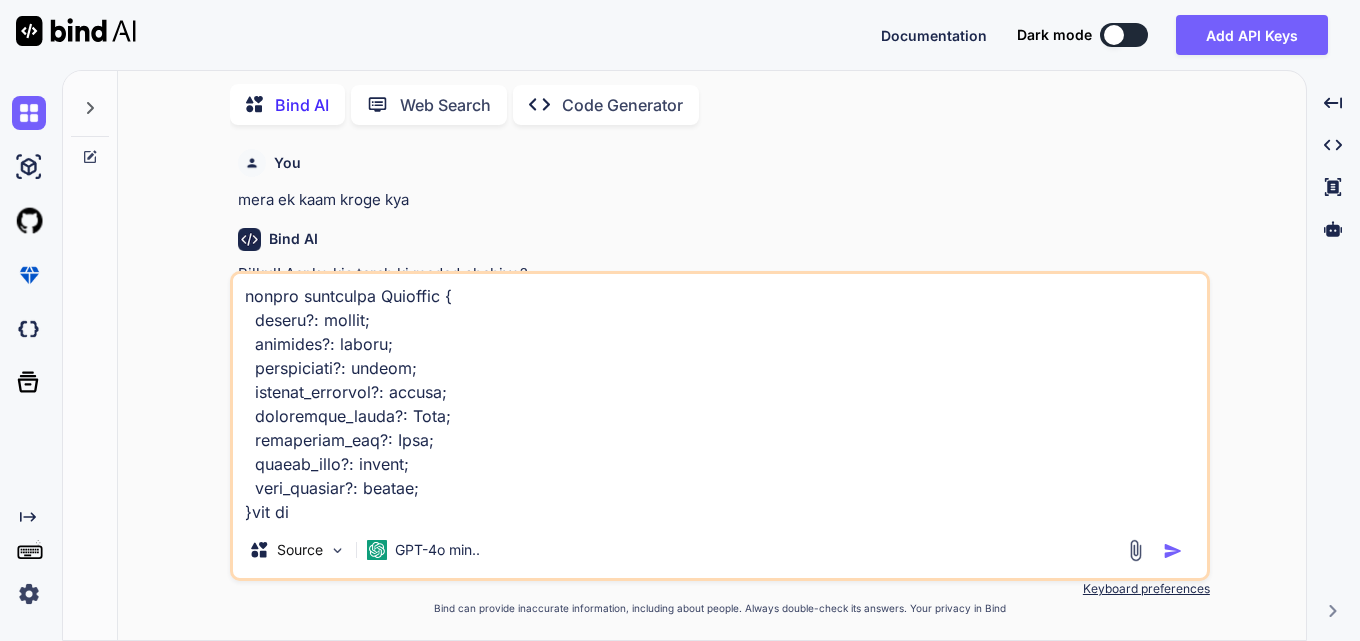 type on "x" 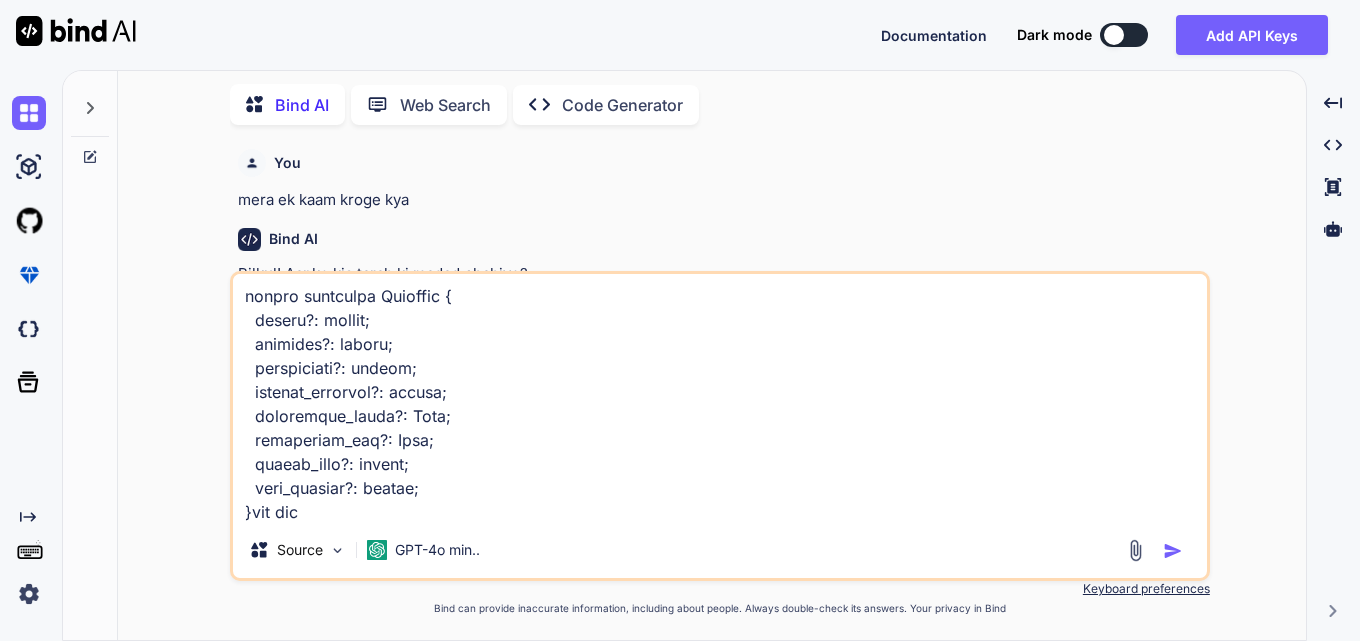 type on "x" 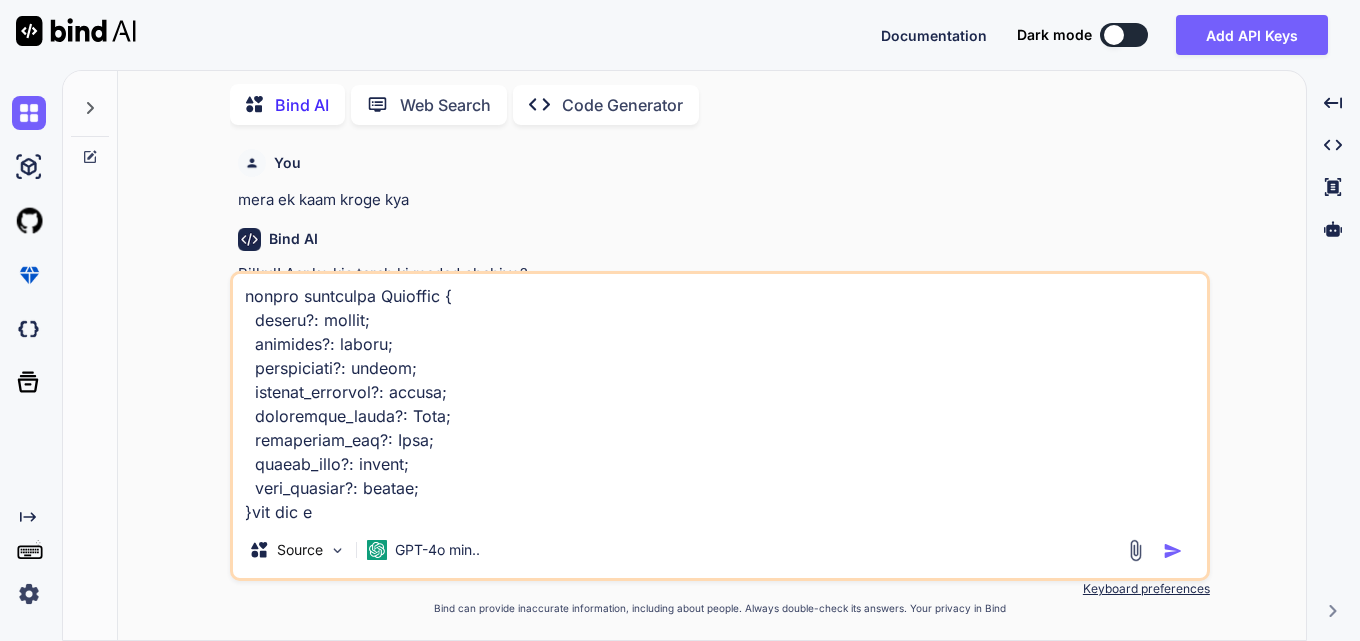 type on "x" 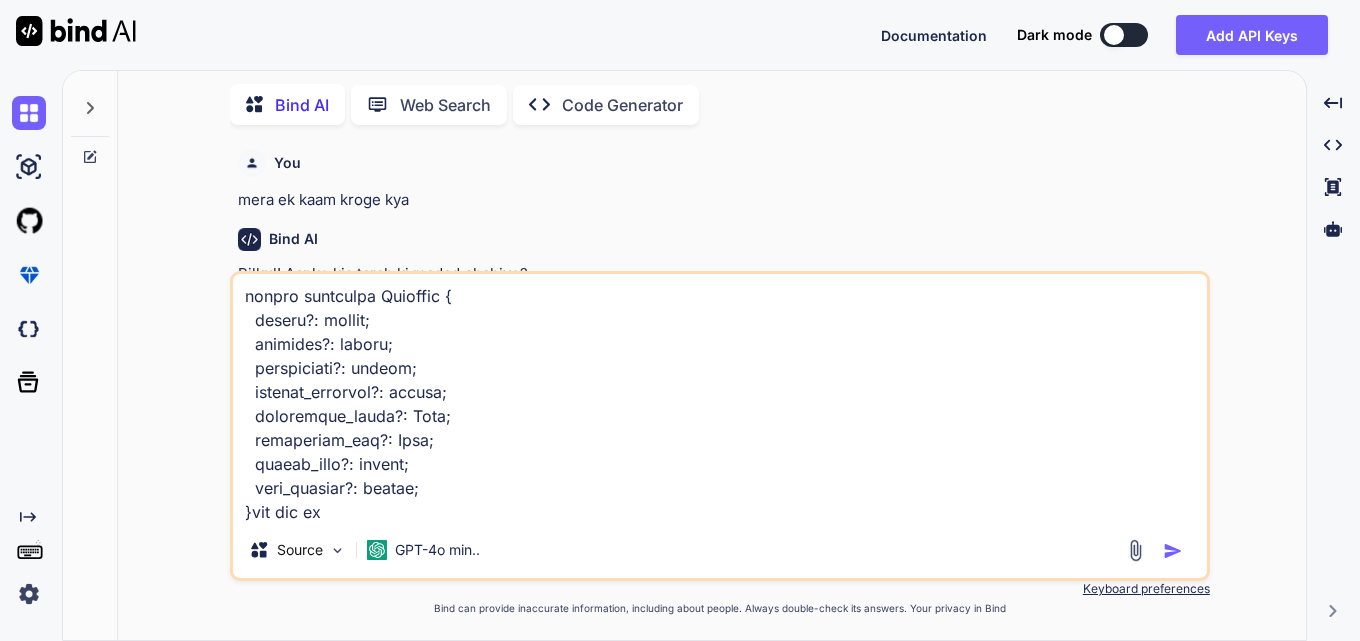 type on "x" 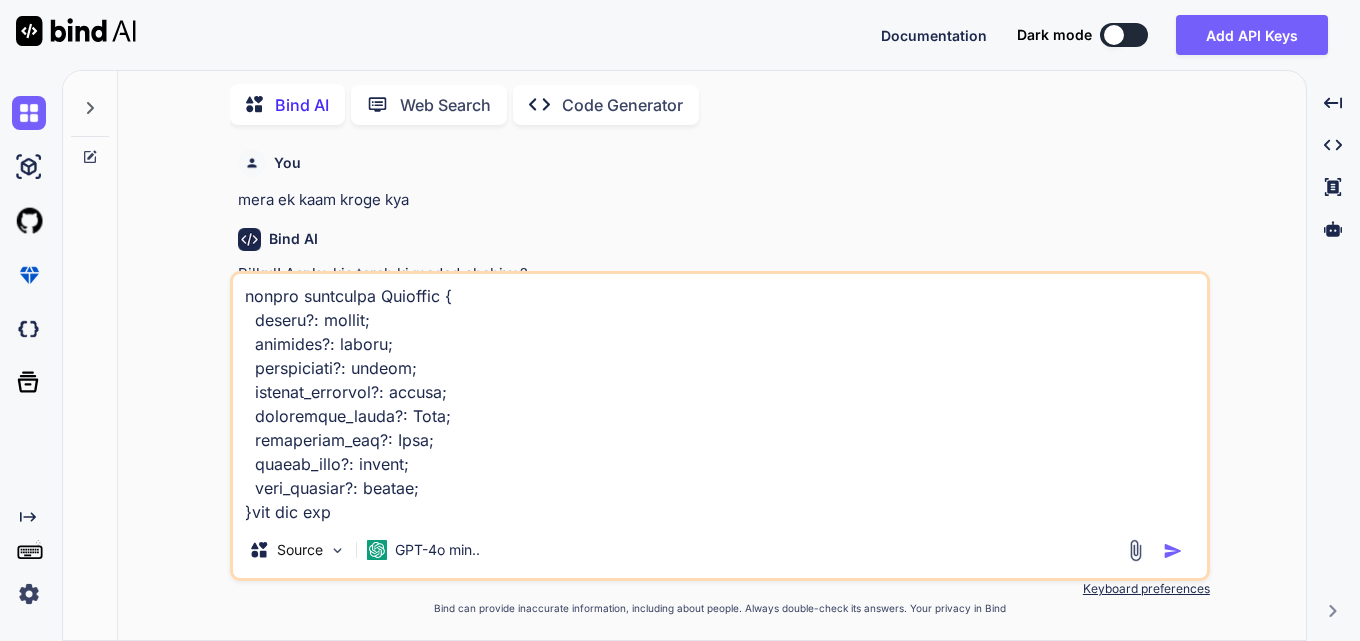 type on "x" 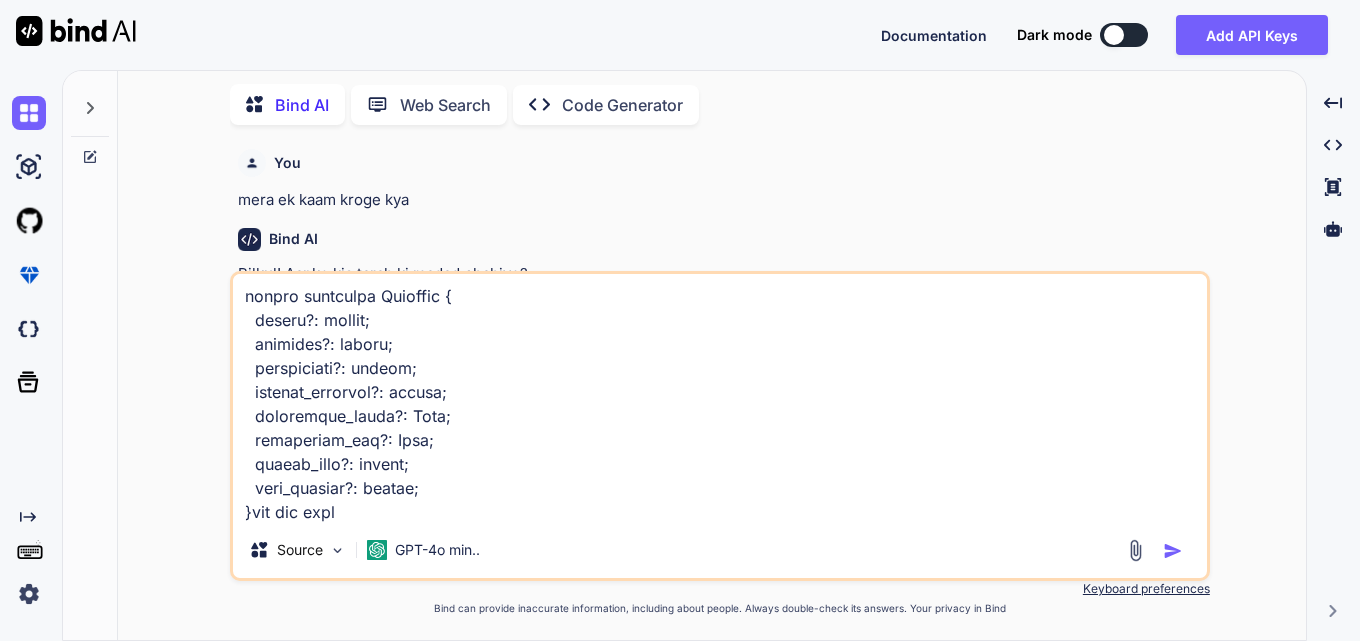 type on "x" 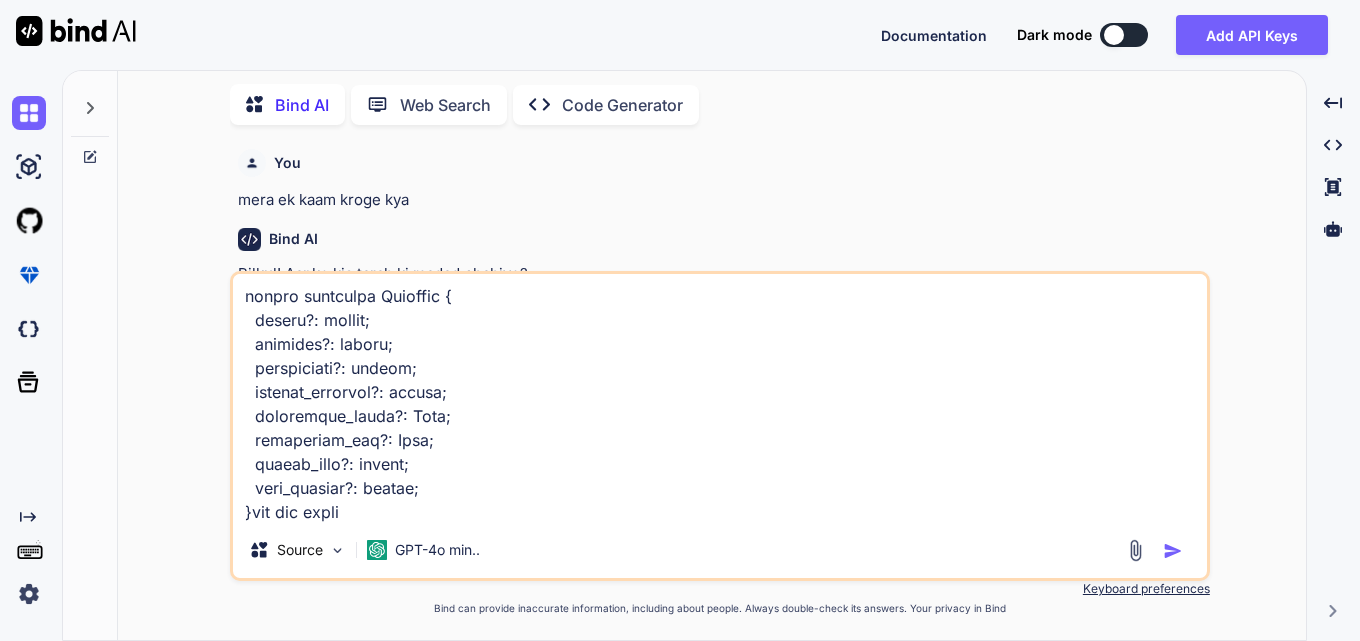 type on "x" 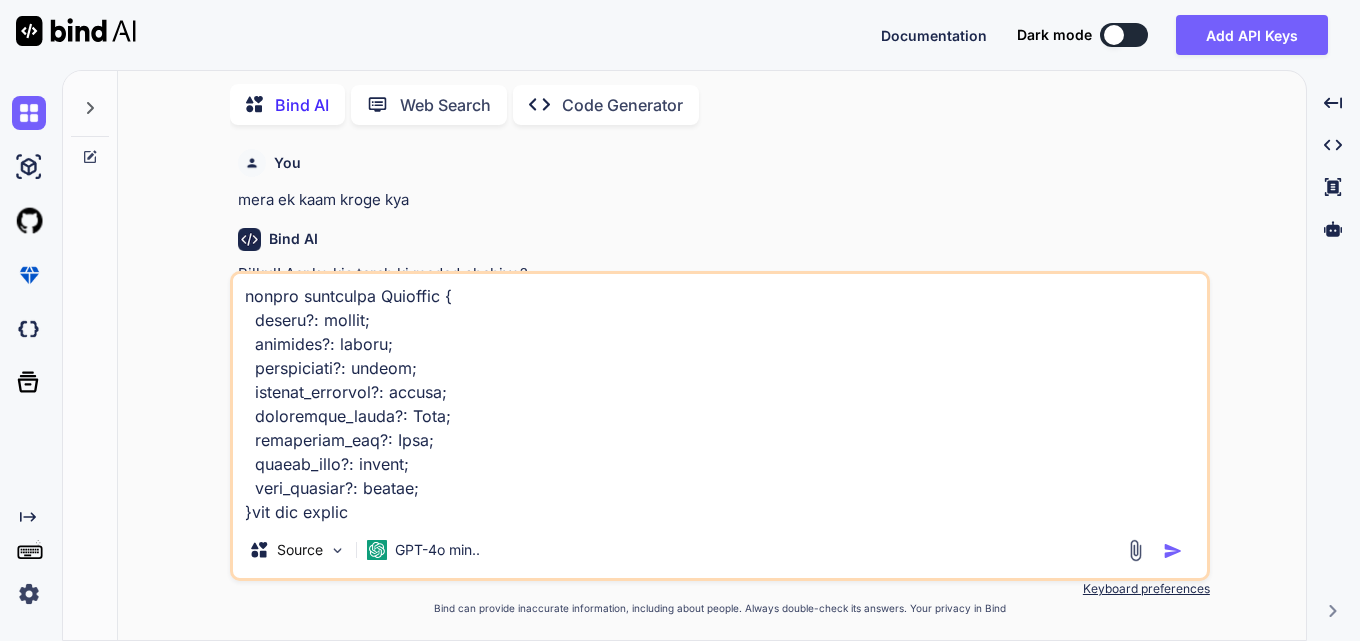 type on "x" 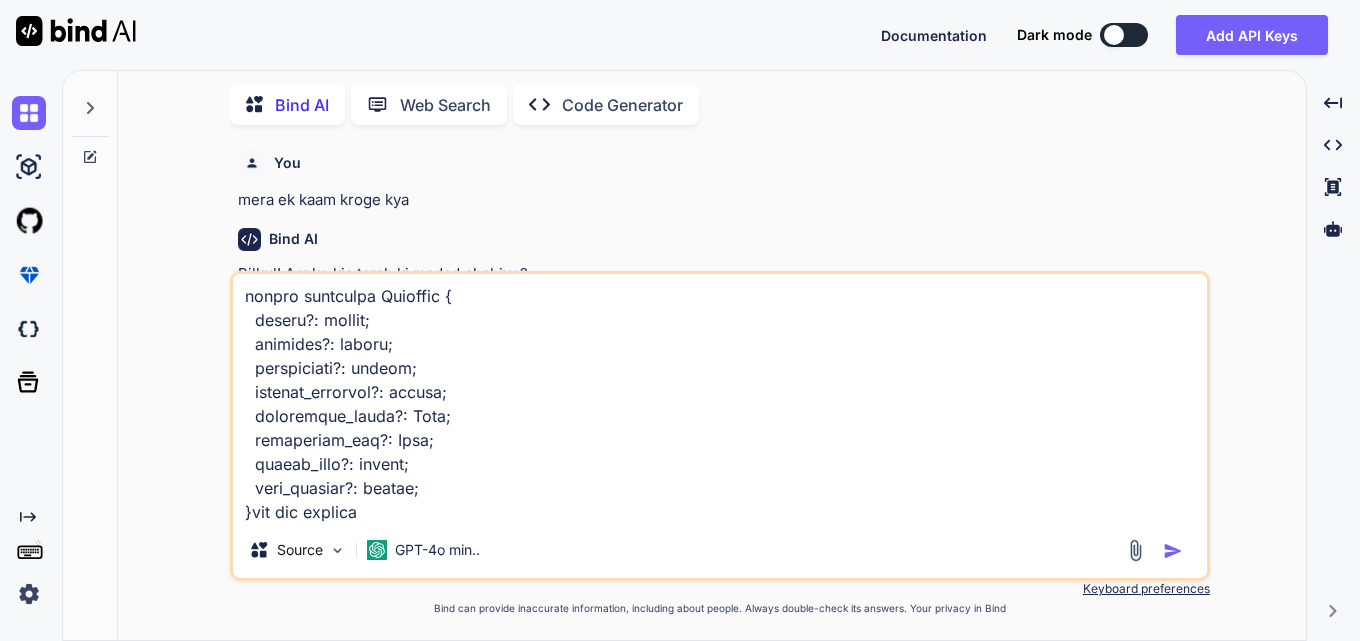 type on "x" 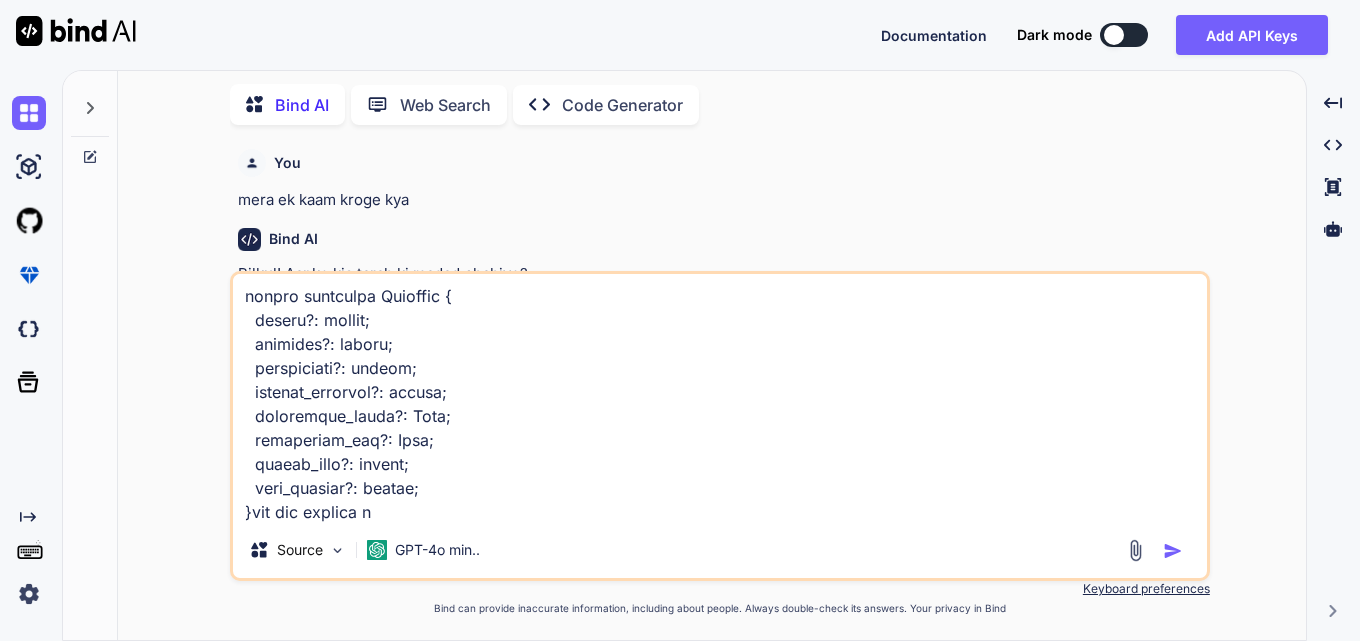 type on "x" 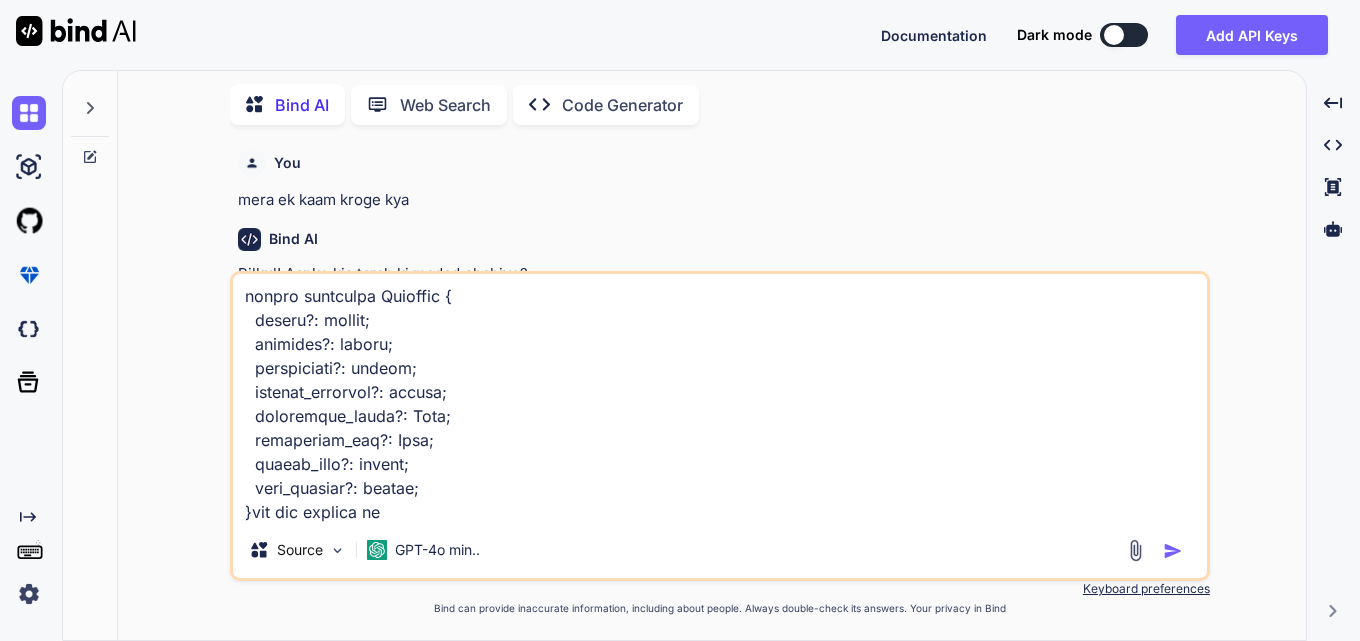 type on "x" 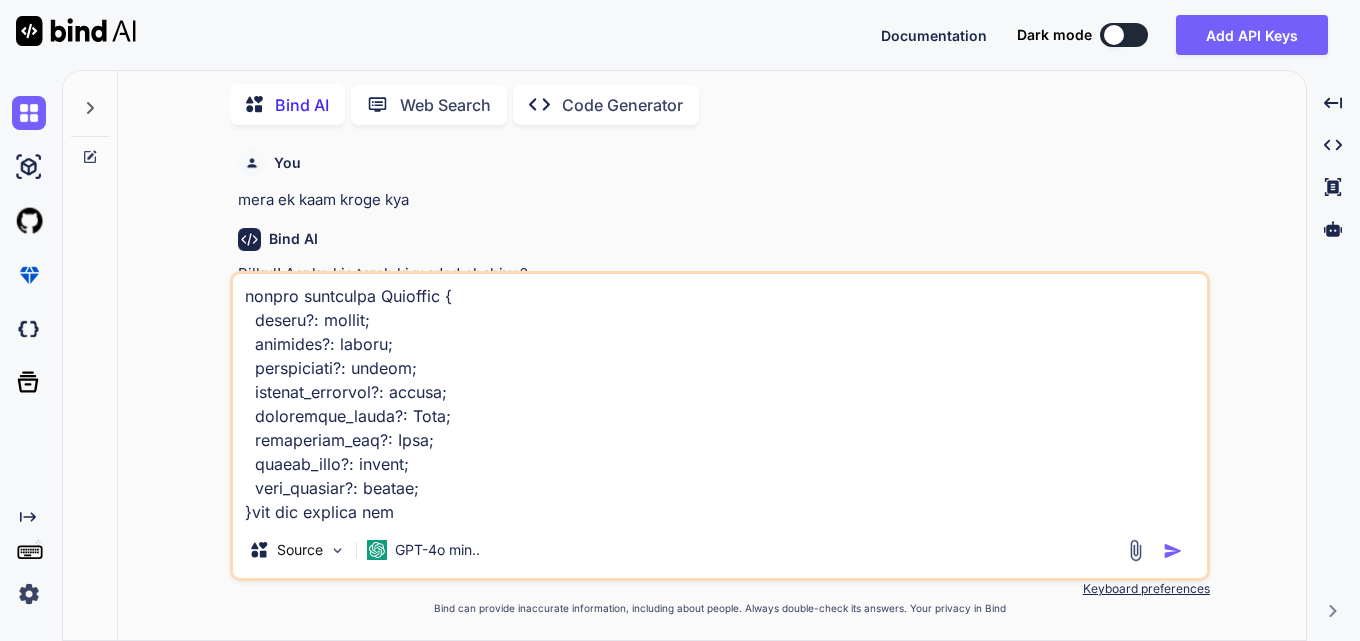 type on "x" 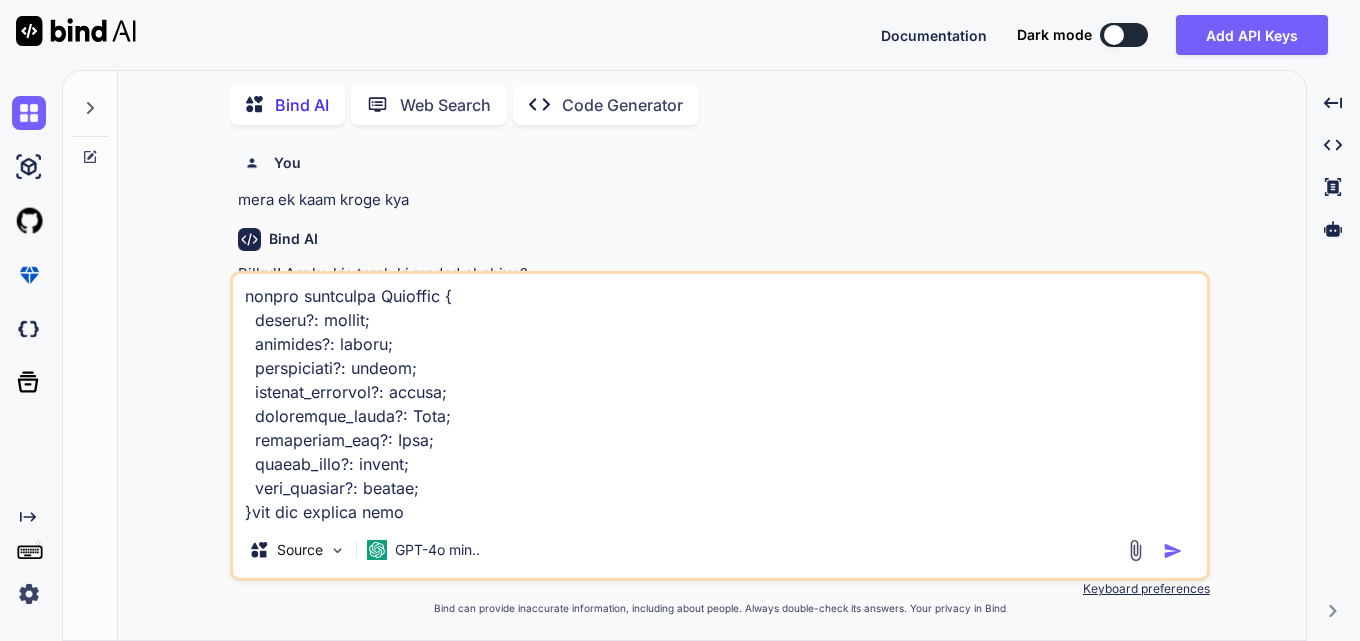 type on "x" 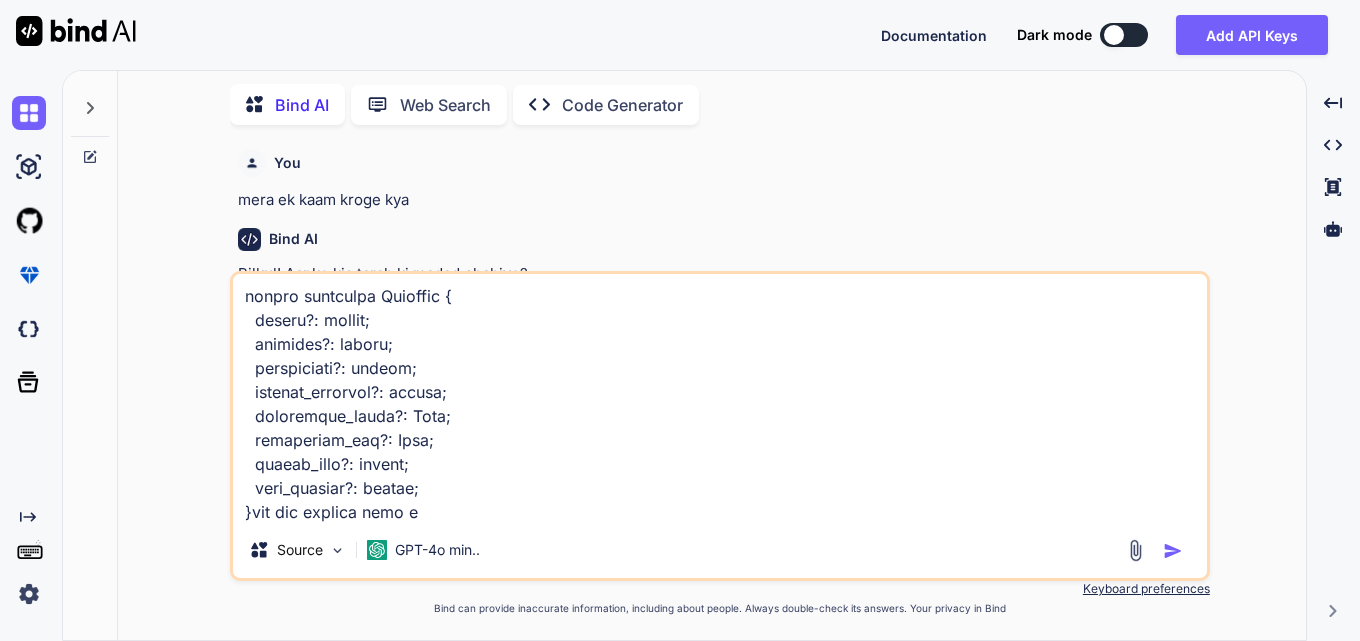 type on "x" 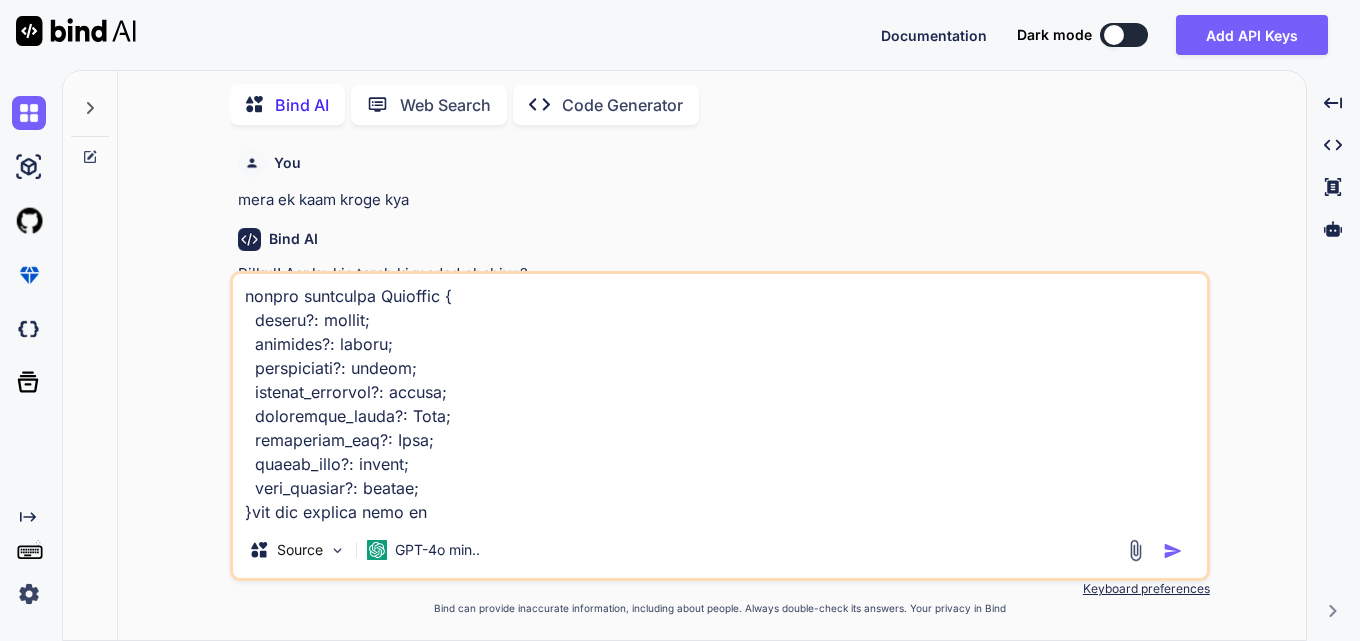 type on "x" 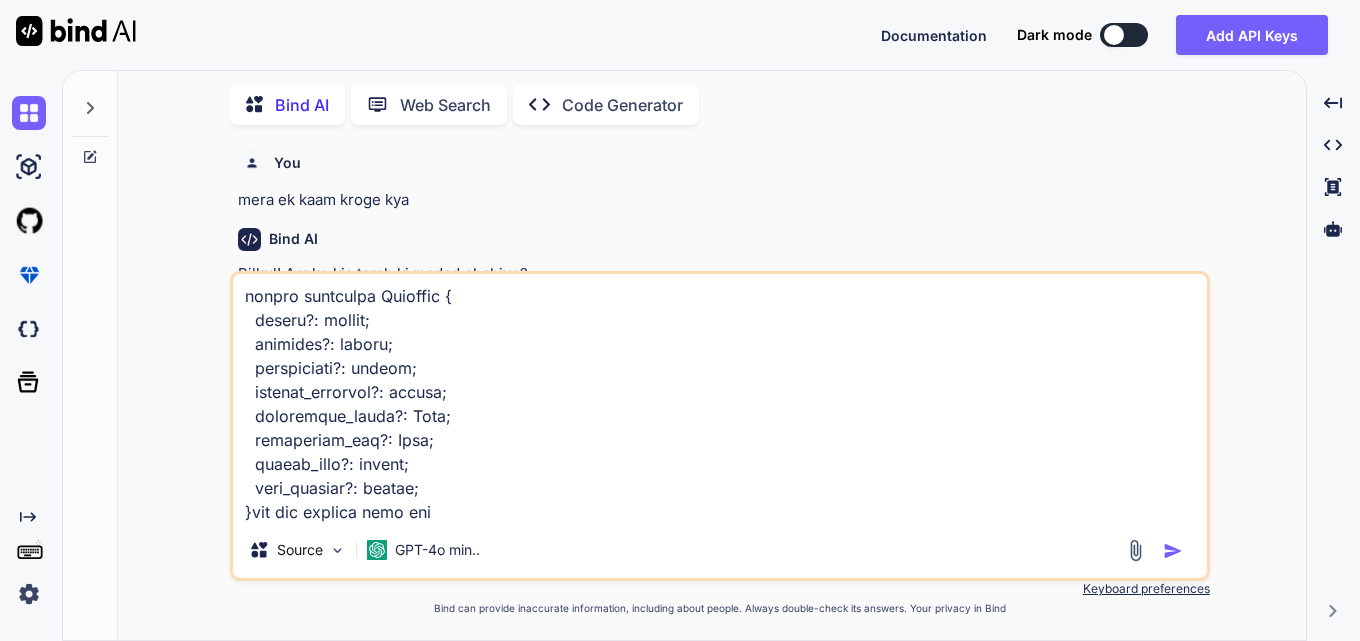type on "x" 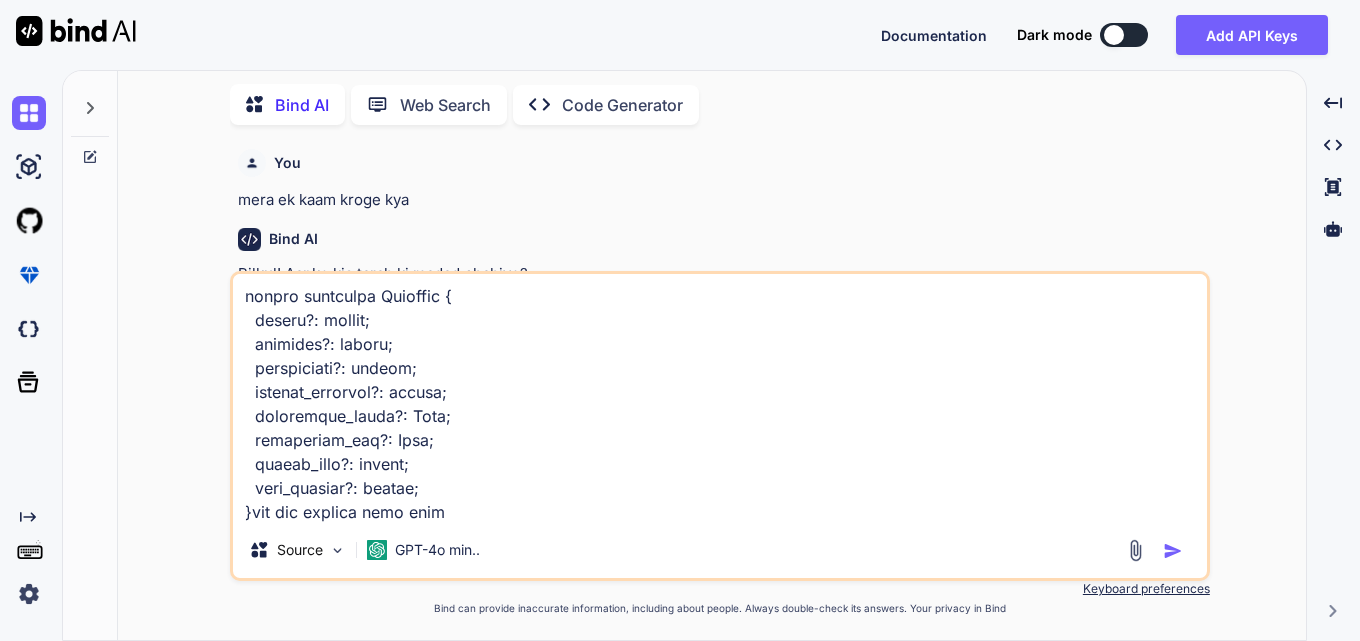 type on "x" 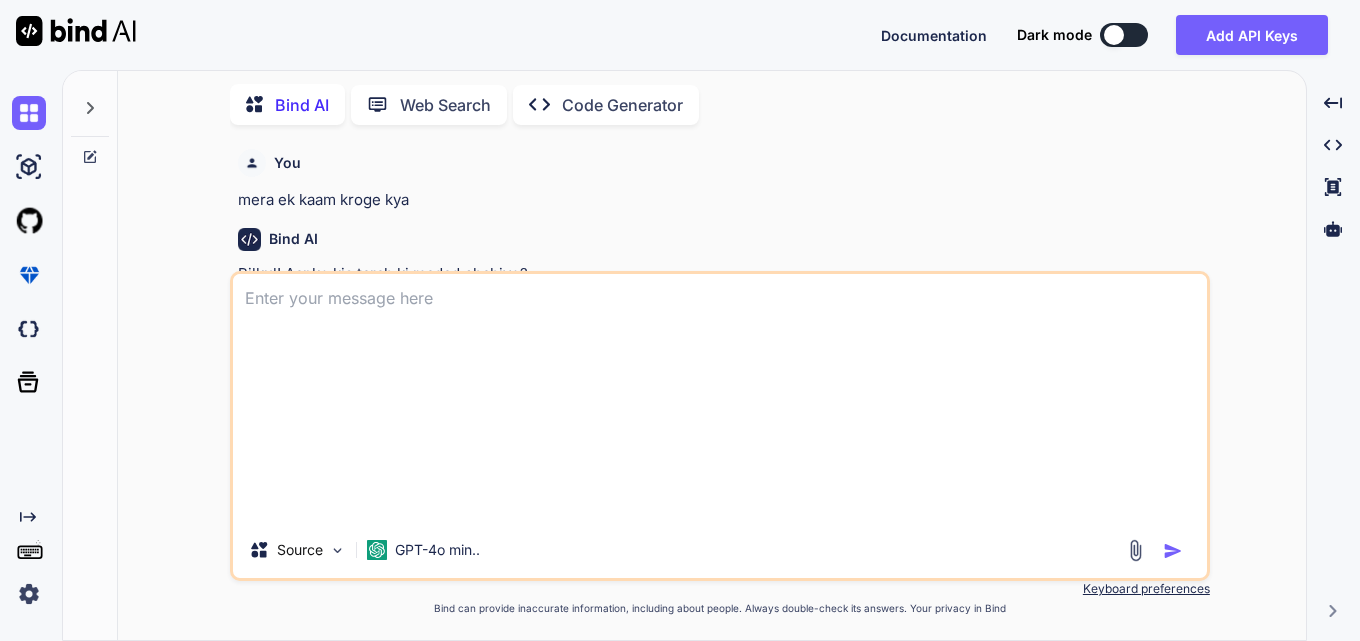 scroll, scrollTop: 0, scrollLeft: 0, axis: both 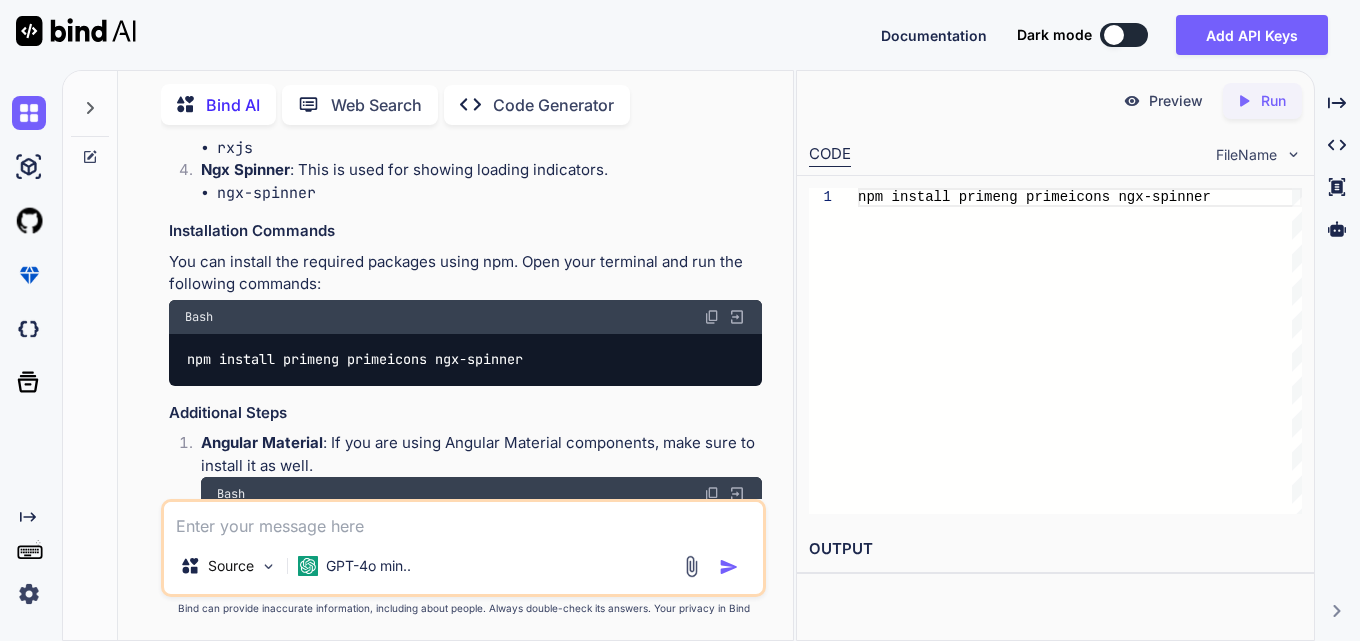 click at bounding box center [712, 317] 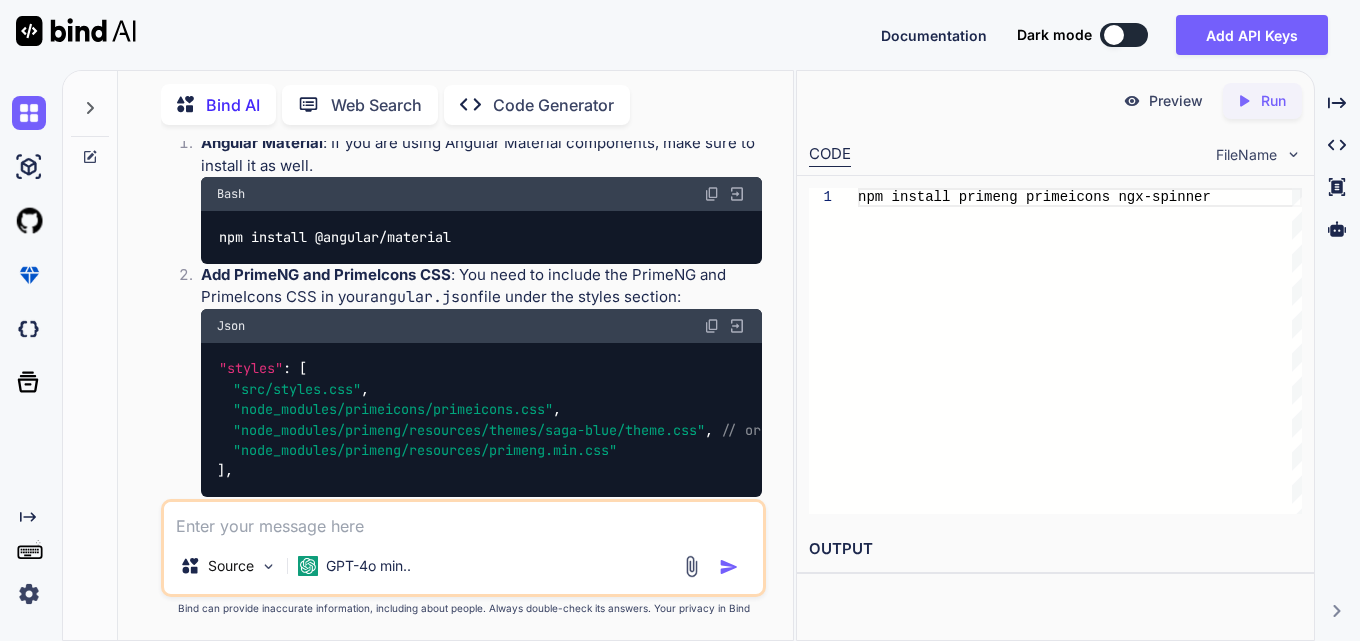 scroll, scrollTop: 2780, scrollLeft: 0, axis: vertical 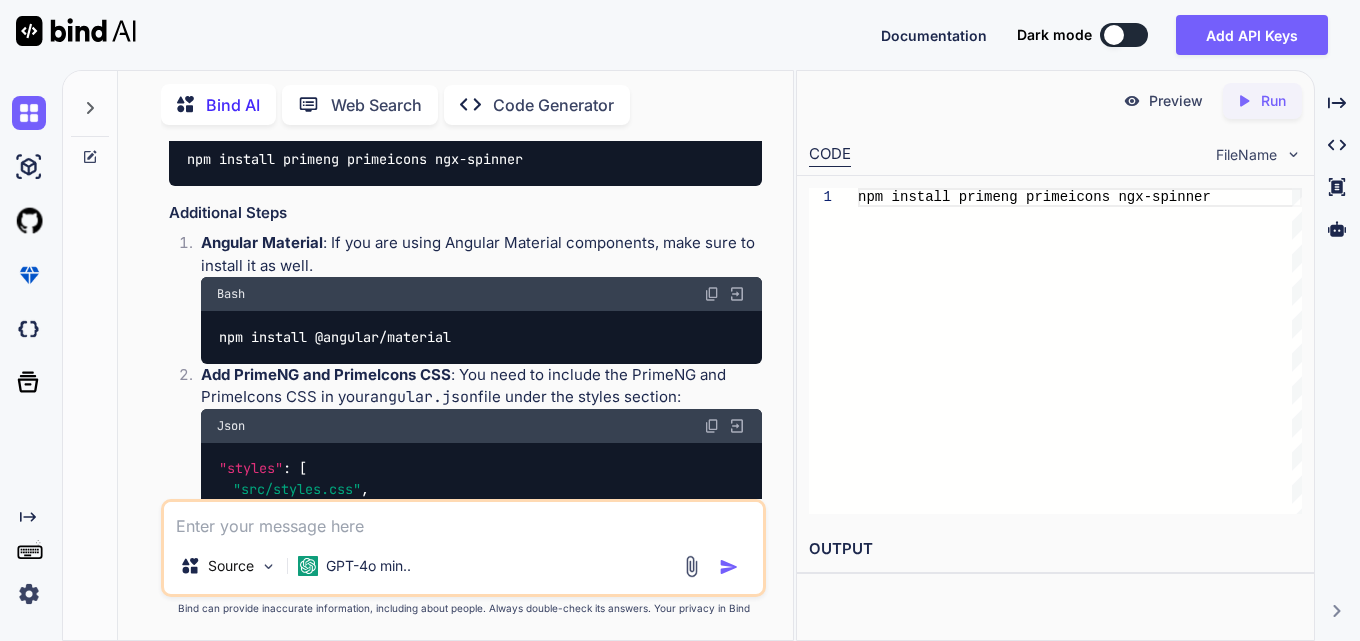 click at bounding box center (712, 294) 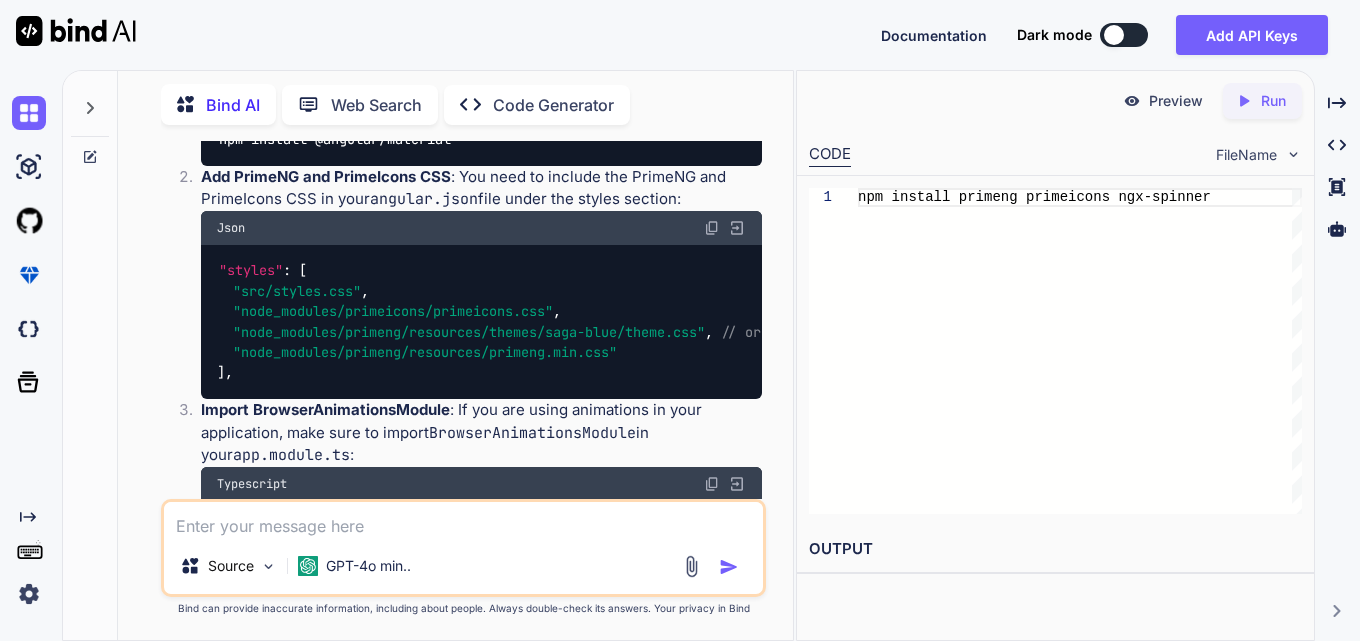 scroll, scrollTop: 2980, scrollLeft: 0, axis: vertical 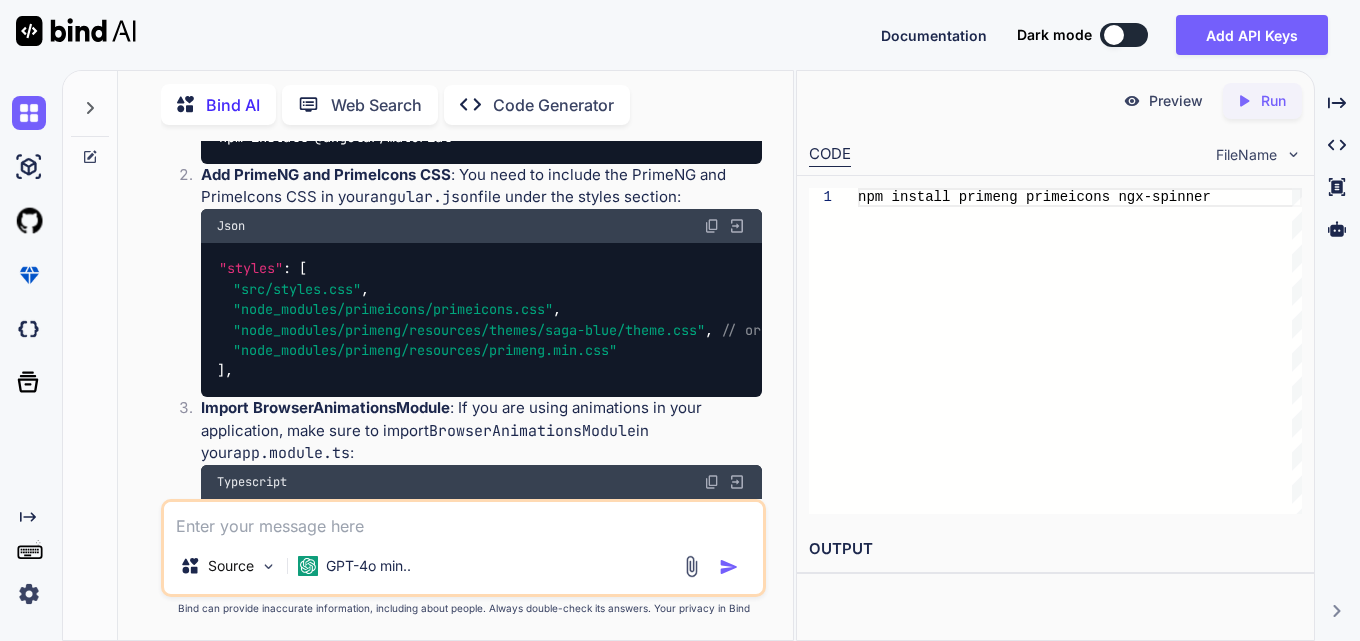 click at bounding box center (463, 520) 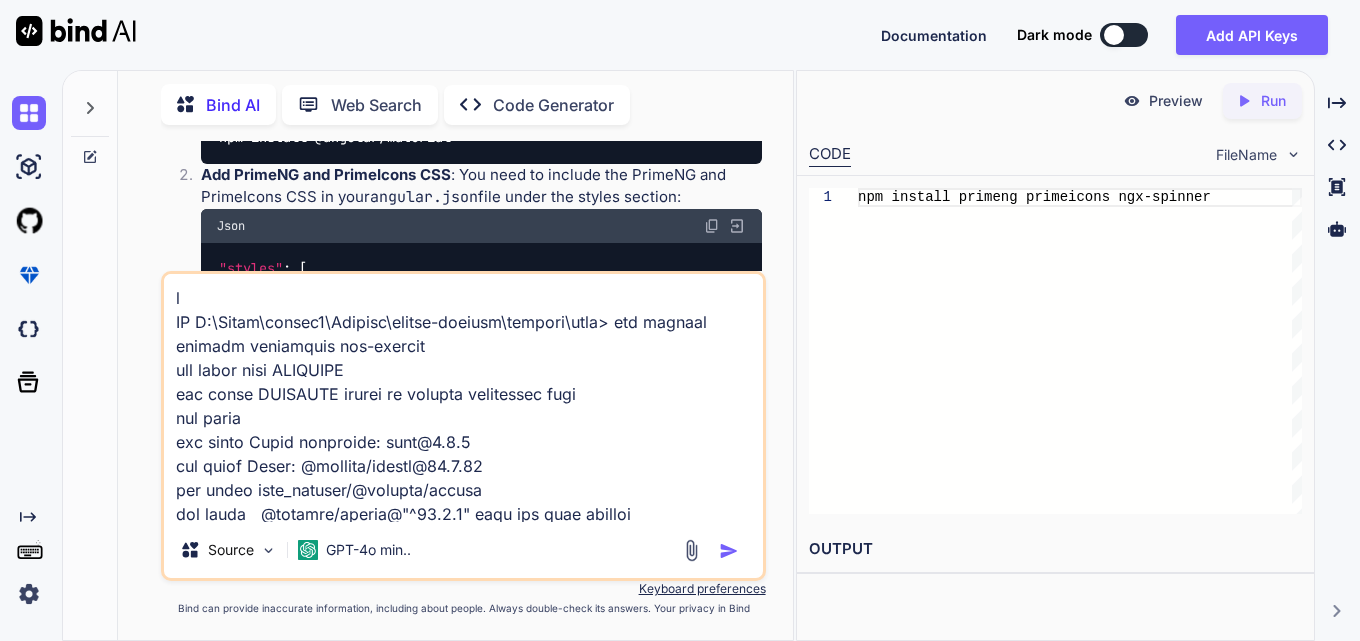 scroll, scrollTop: 506, scrollLeft: 0, axis: vertical 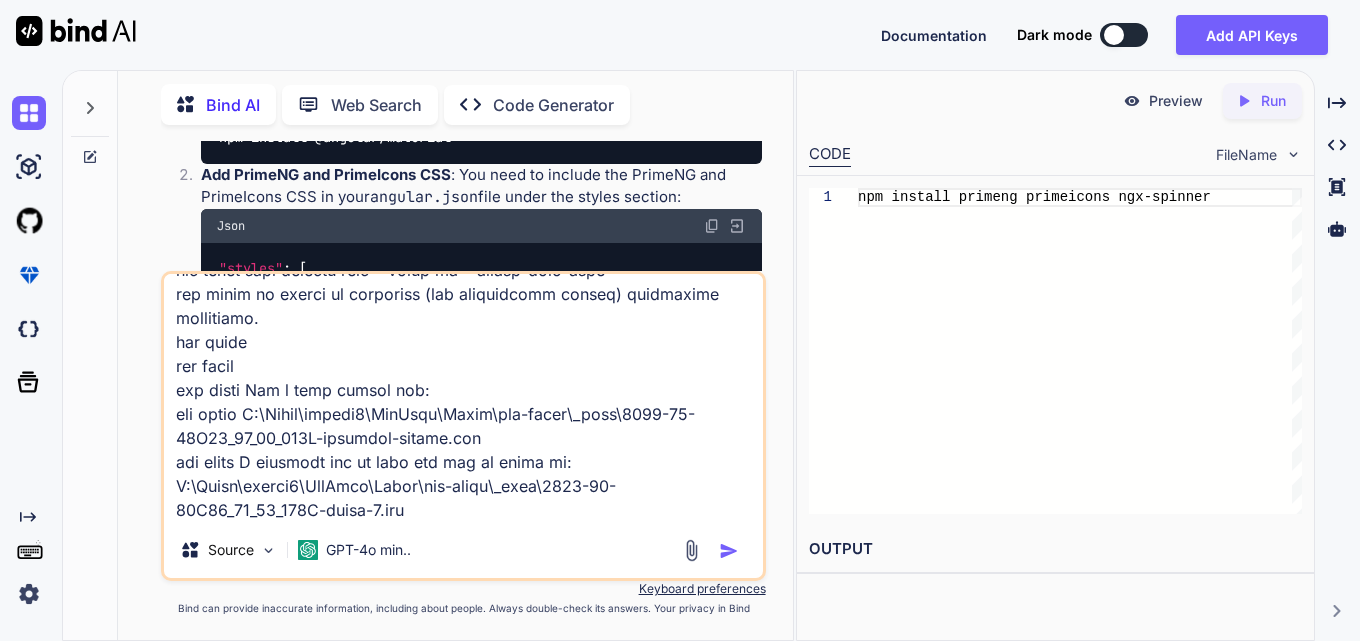 type on "x" 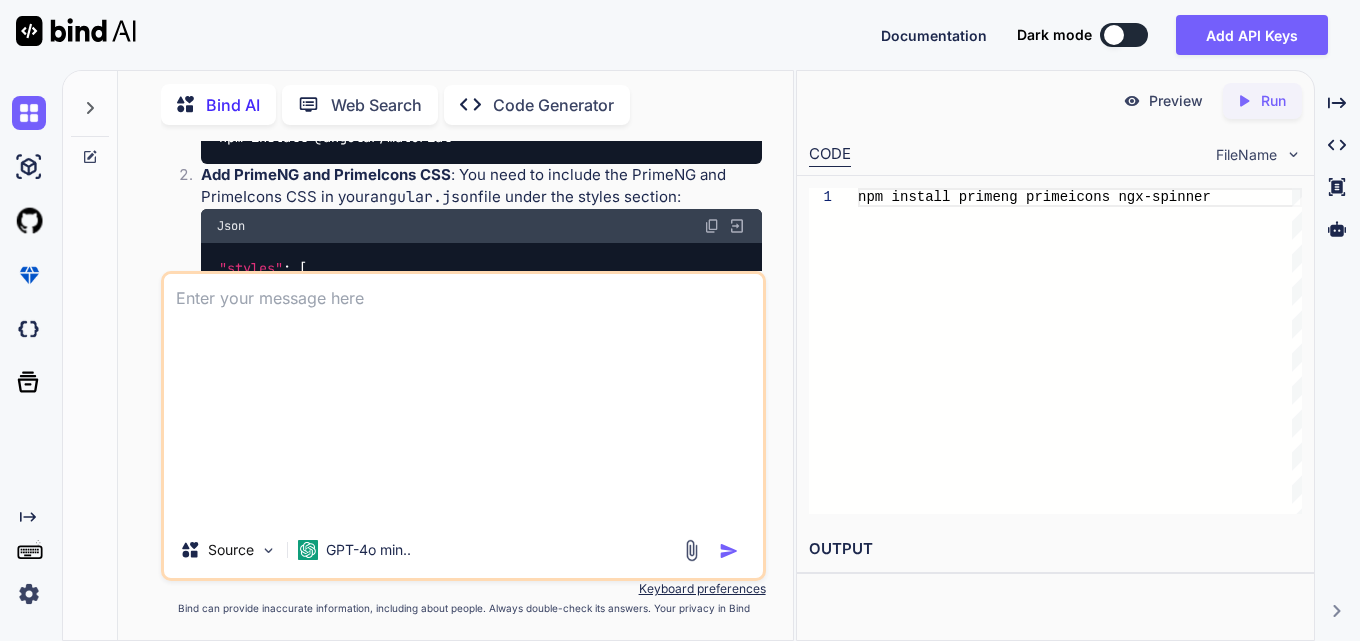 scroll, scrollTop: 0, scrollLeft: 0, axis: both 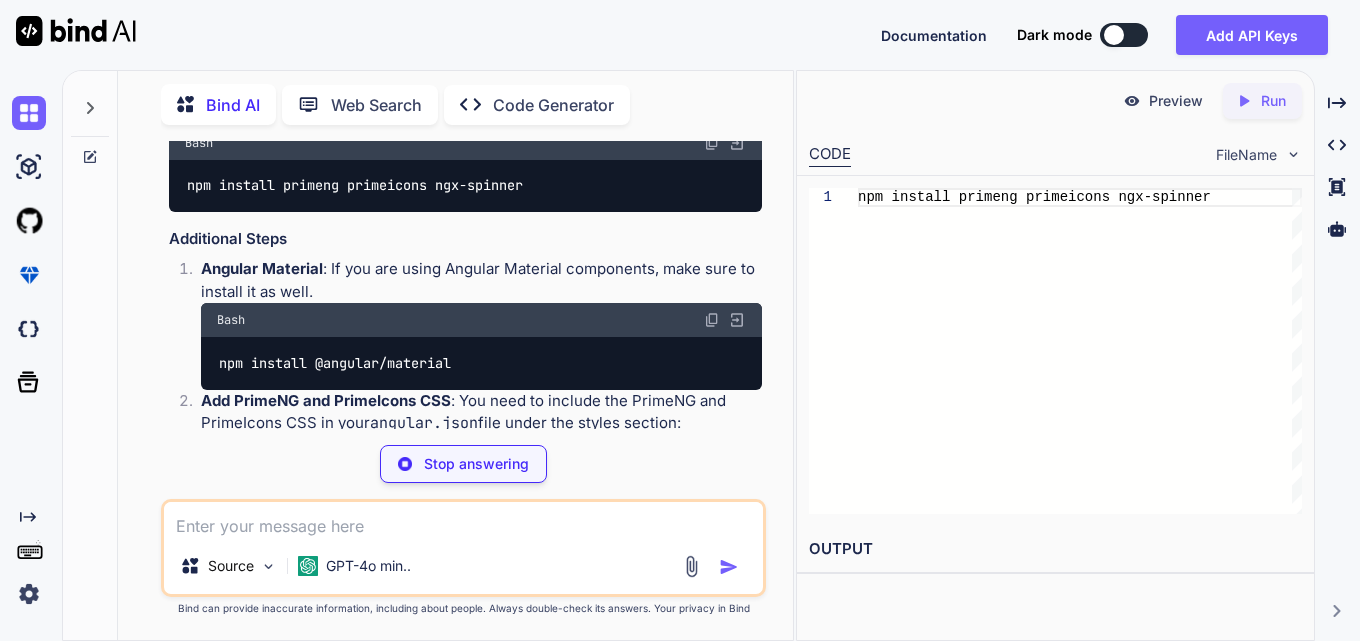 click at bounding box center (712, 320) 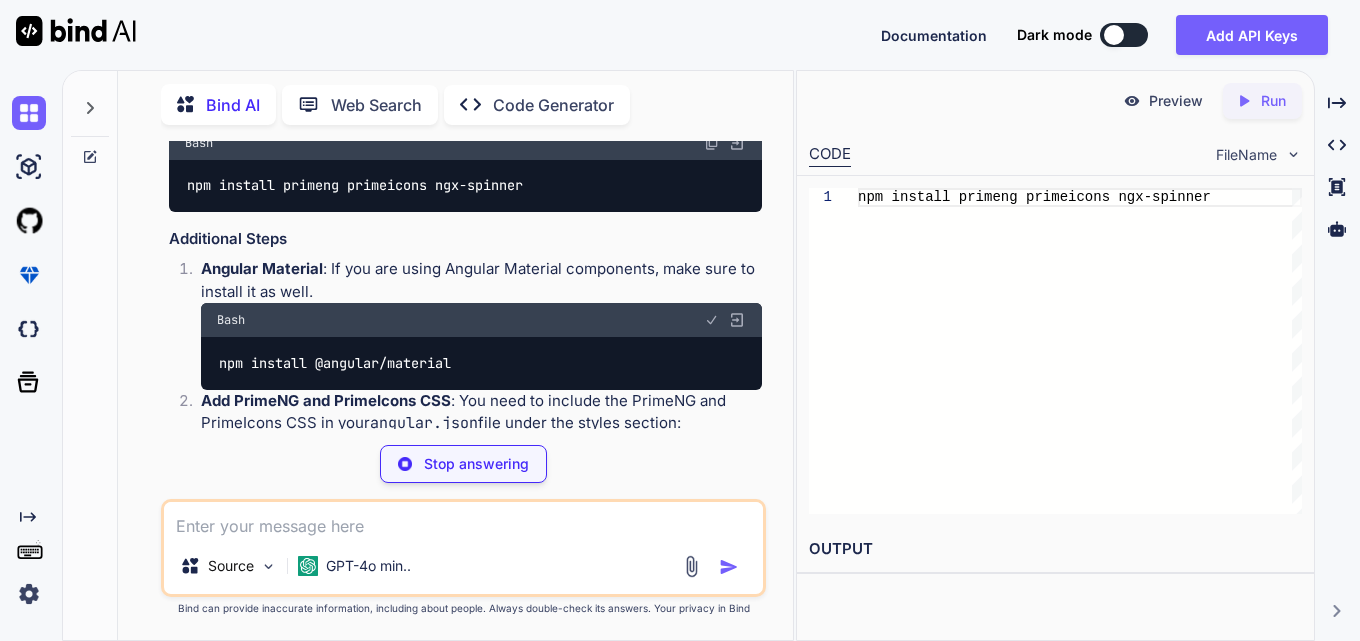 click at bounding box center (712, 320) 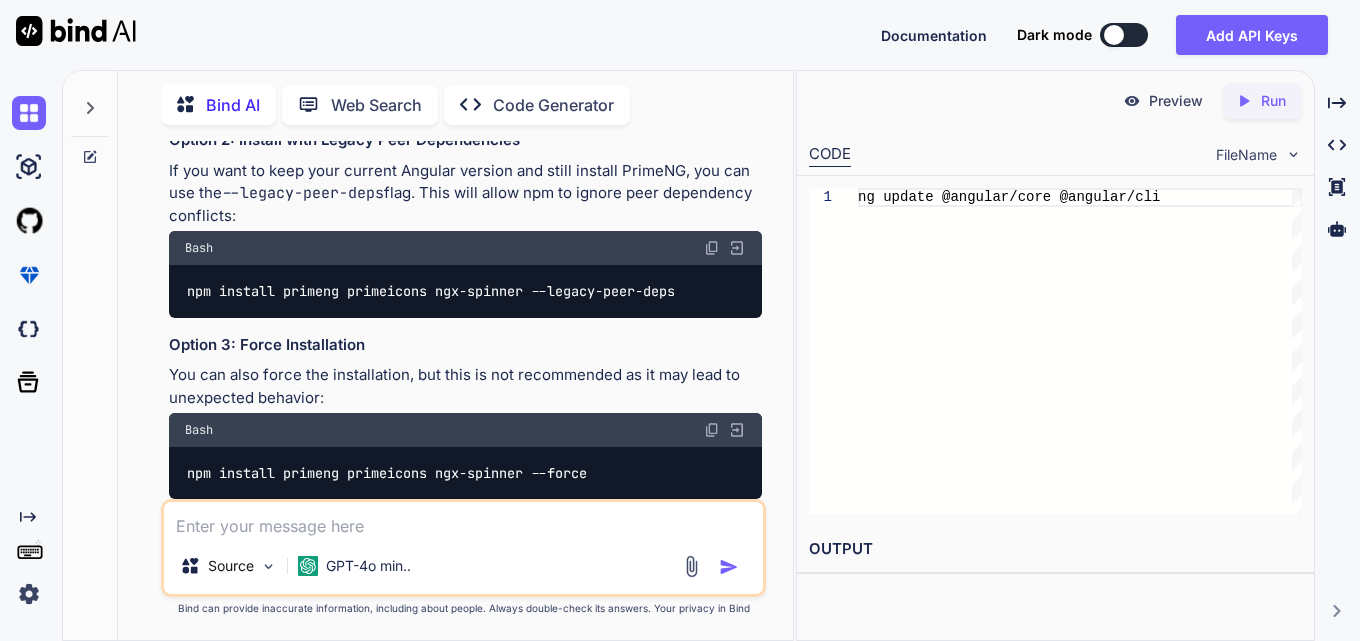 scroll, scrollTop: 4454, scrollLeft: 0, axis: vertical 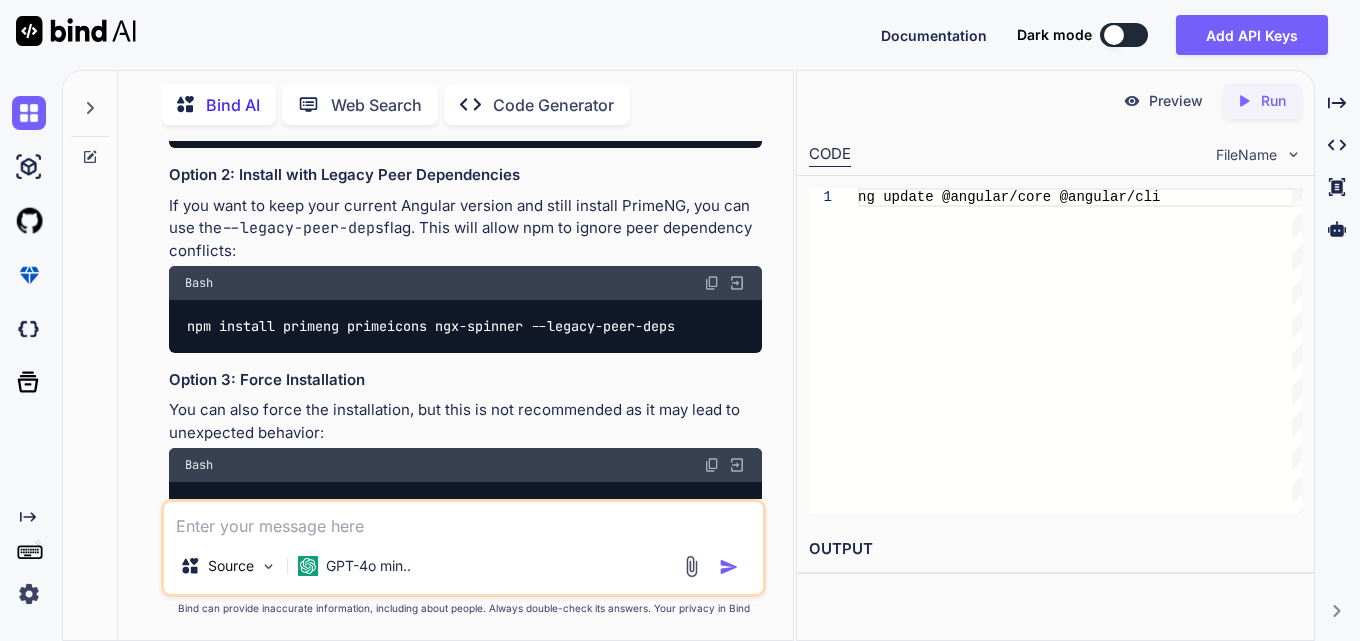 click at bounding box center (712, -42) 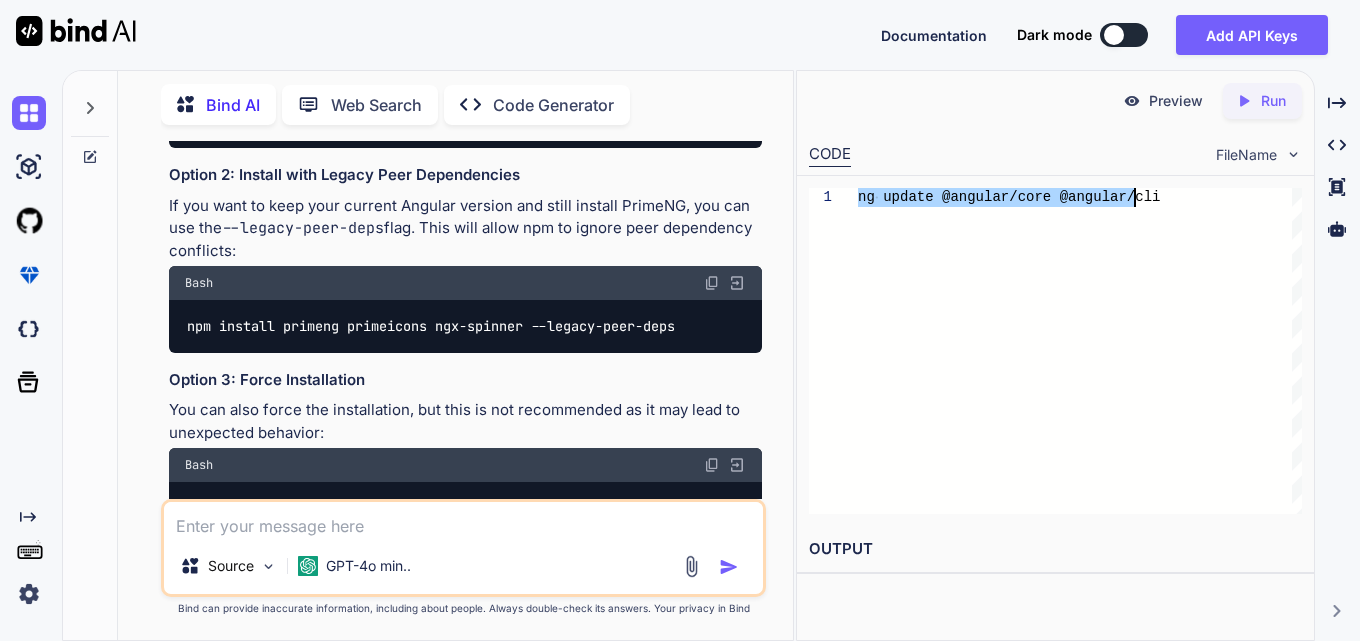 click on "ng update @angular/core @angular/cli" at bounding box center (1080, 351) 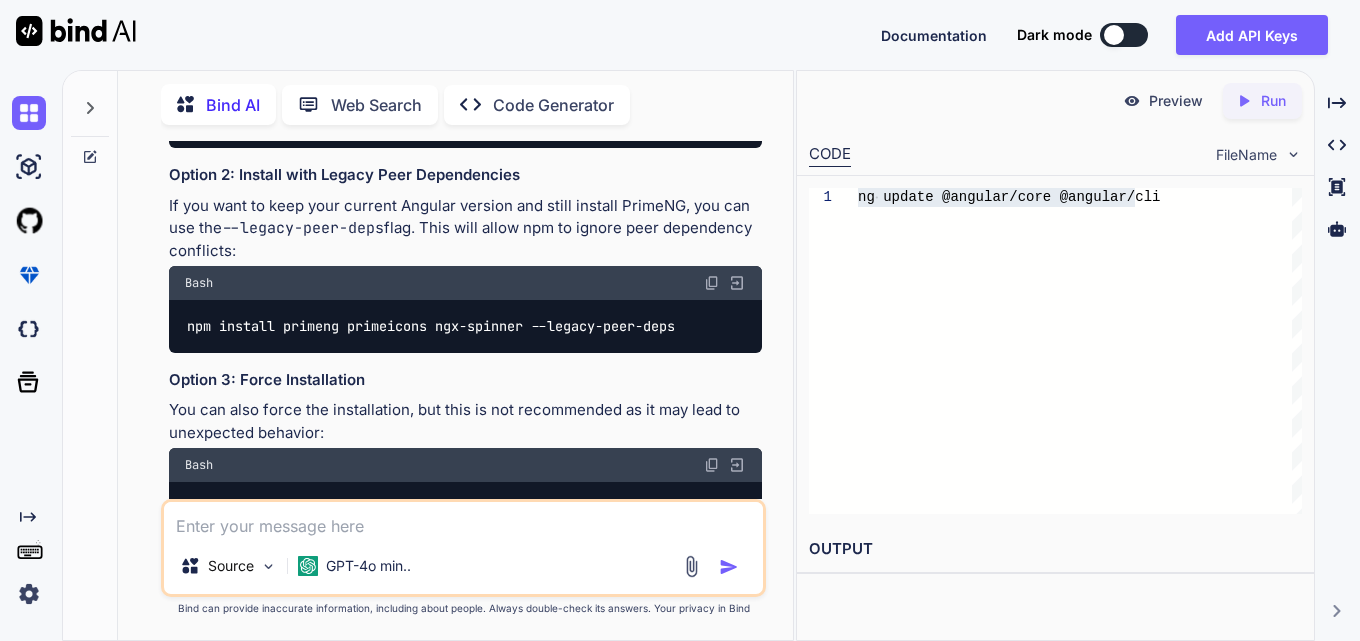 click on "You mera ek kaam kroge kya [NAME] Bilkul! Aapko kis tarah ki madad chahiye? Created with Pixso. Open in Editor You Bind AI To run the Angular component you've provided, you'll need to ensure that you have the necessary dependencies installed in your Angular project. Here’s a list of the required packages and how to install them:
Required Packages
Angular Core Packages : These are typically included when you create a new Angular project.
@angular/core
@angular/common
@angular/forms
@angular/router
PrimeNG : This is a UI component library for Angular that you are using in your component.
primeng
primeicons  (for icons)
RxJS : This is usually included with Angular, but ensure you have it for reactive programming.
rxjs
Ngx Spinner : This is used for showing loading indicators.
ngx-spinner
Installation Commands
You can install the required packages using npm. Open your terminal and run the following commands:
Bash
Additional Steps" at bounding box center [465, 320] 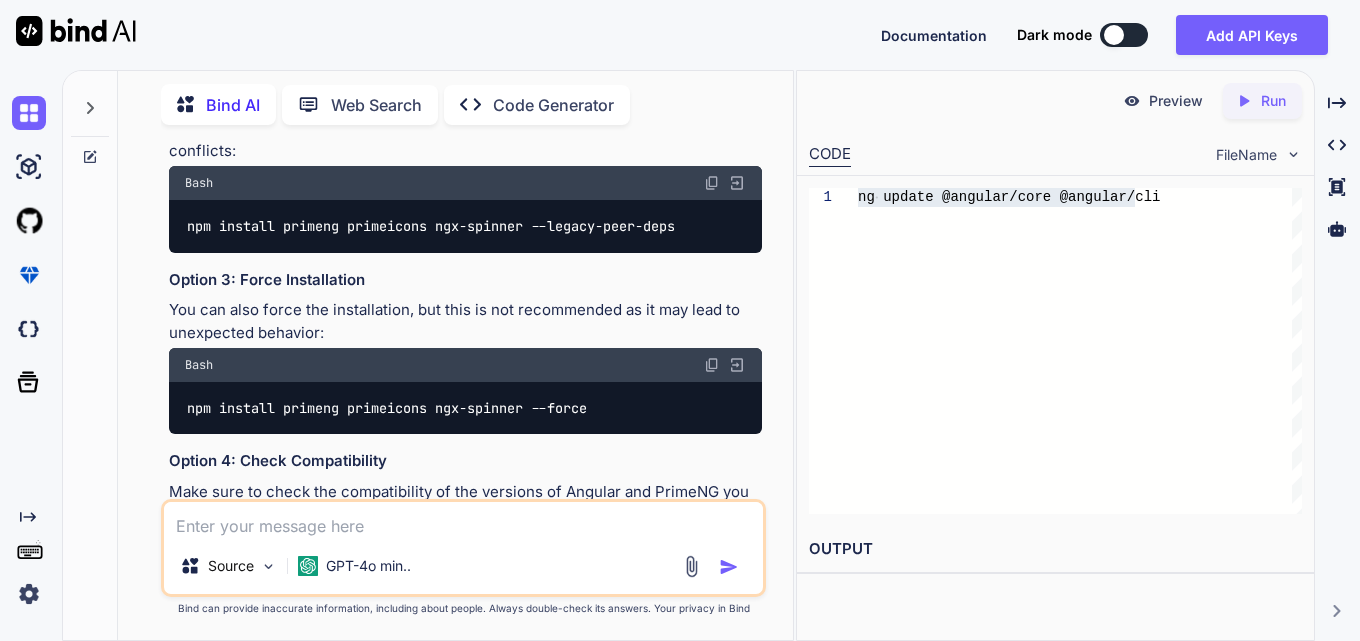 scroll, scrollTop: 4454, scrollLeft: 0, axis: vertical 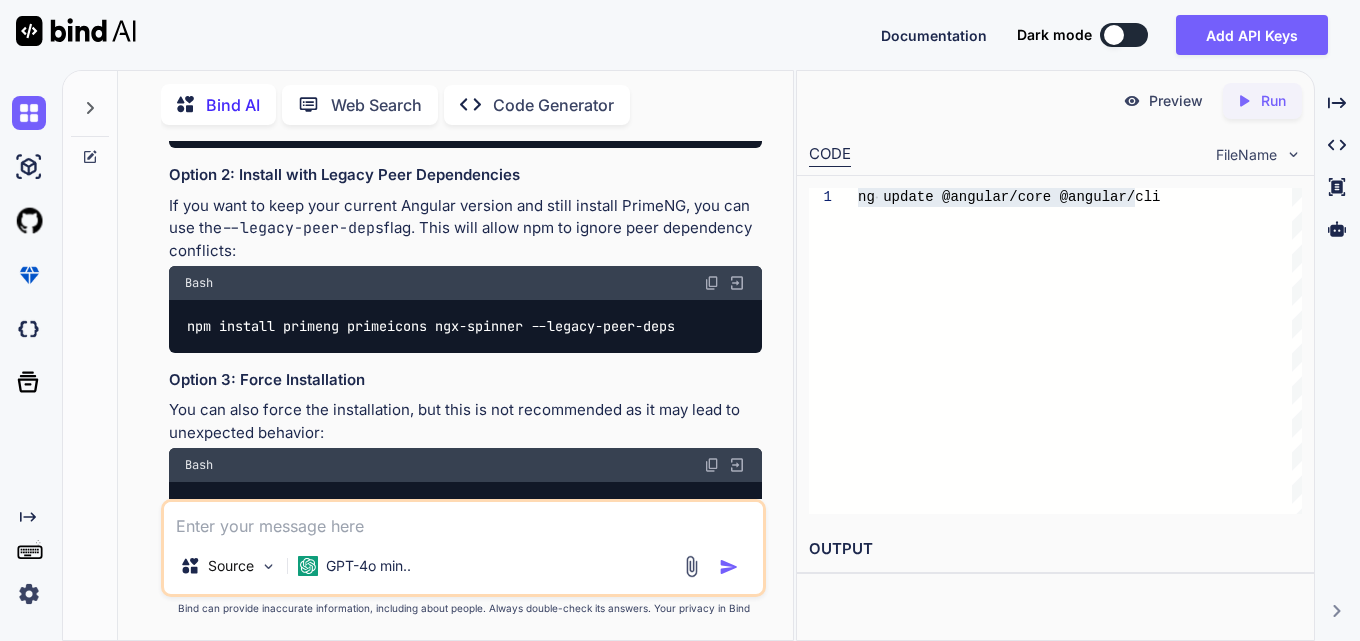 click at bounding box center (712, 79) 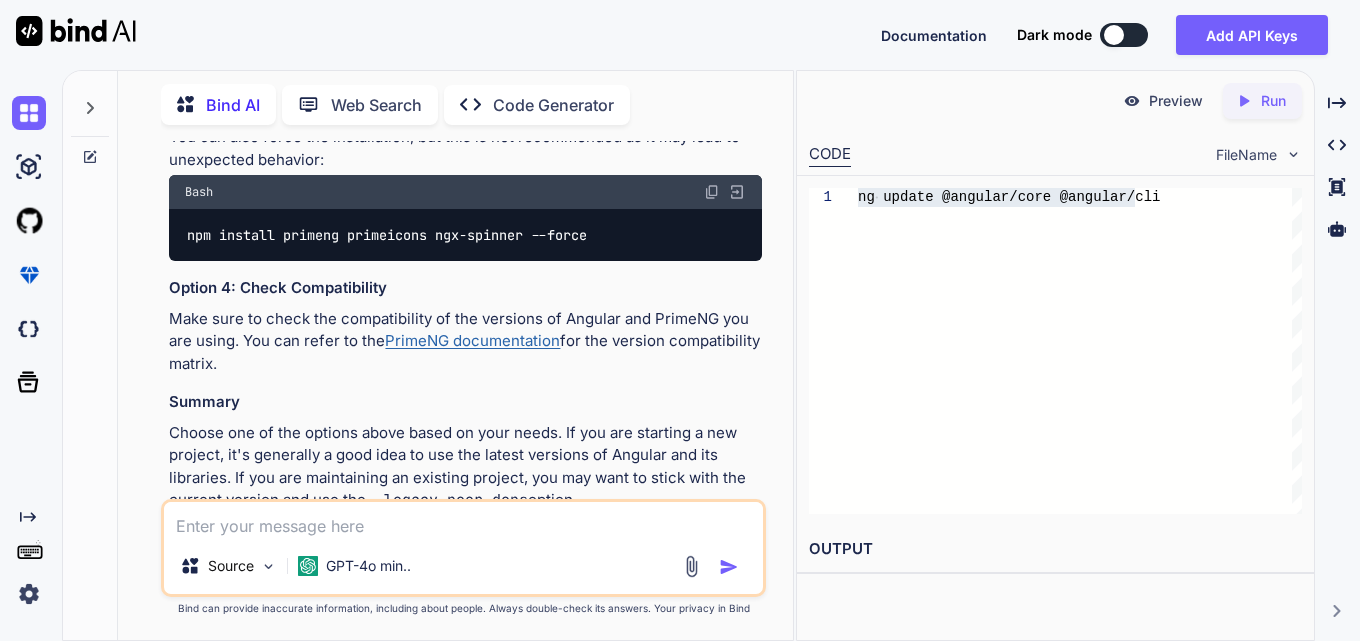 scroll, scrollTop: 4770, scrollLeft: 0, axis: vertical 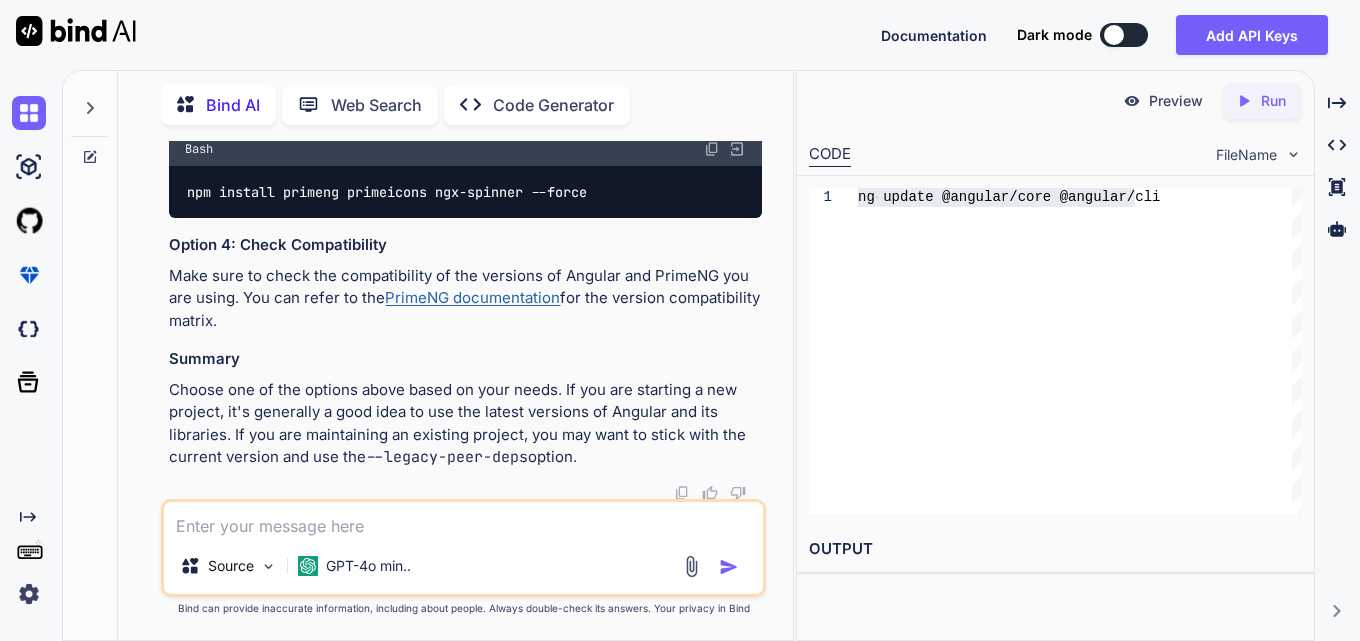 click at bounding box center [463, 520] 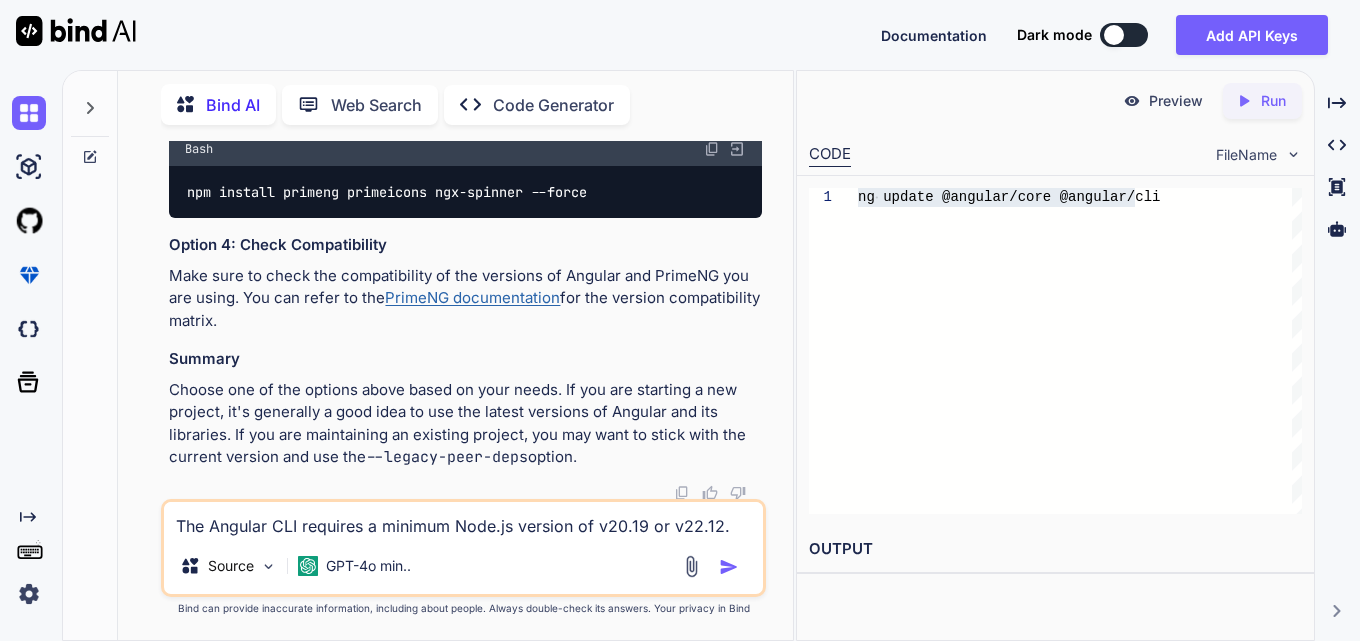 scroll, scrollTop: 314, scrollLeft: 0, axis: vertical 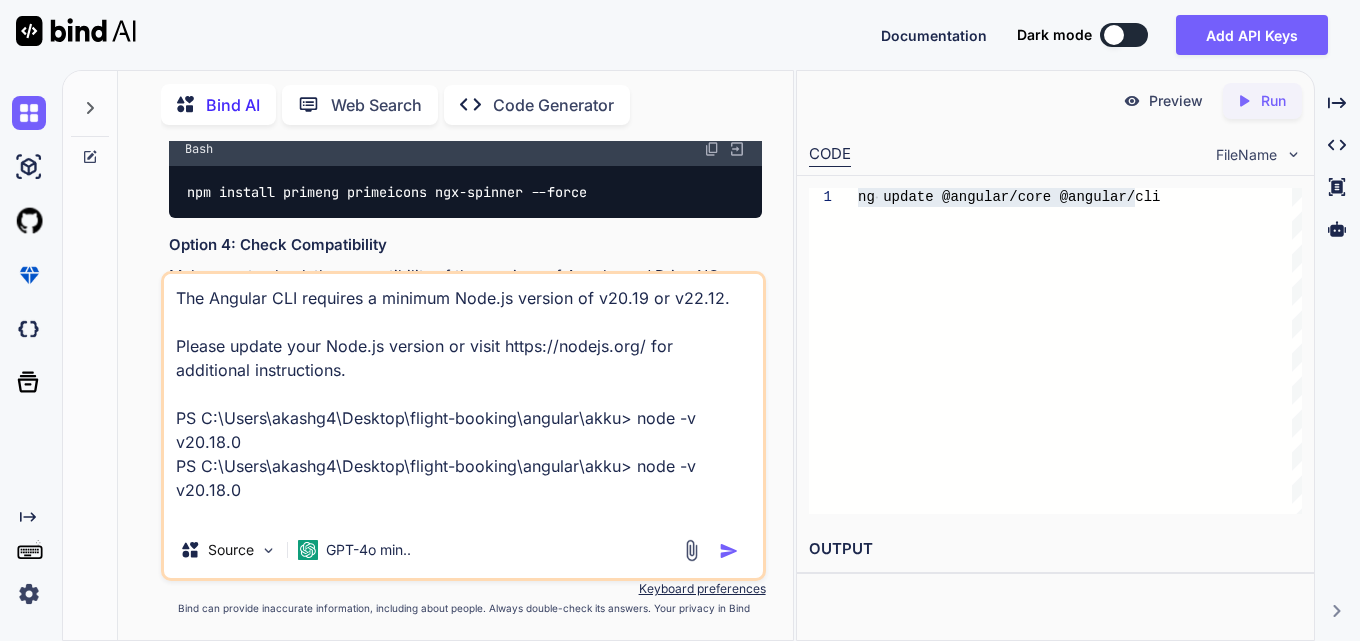type on "x" 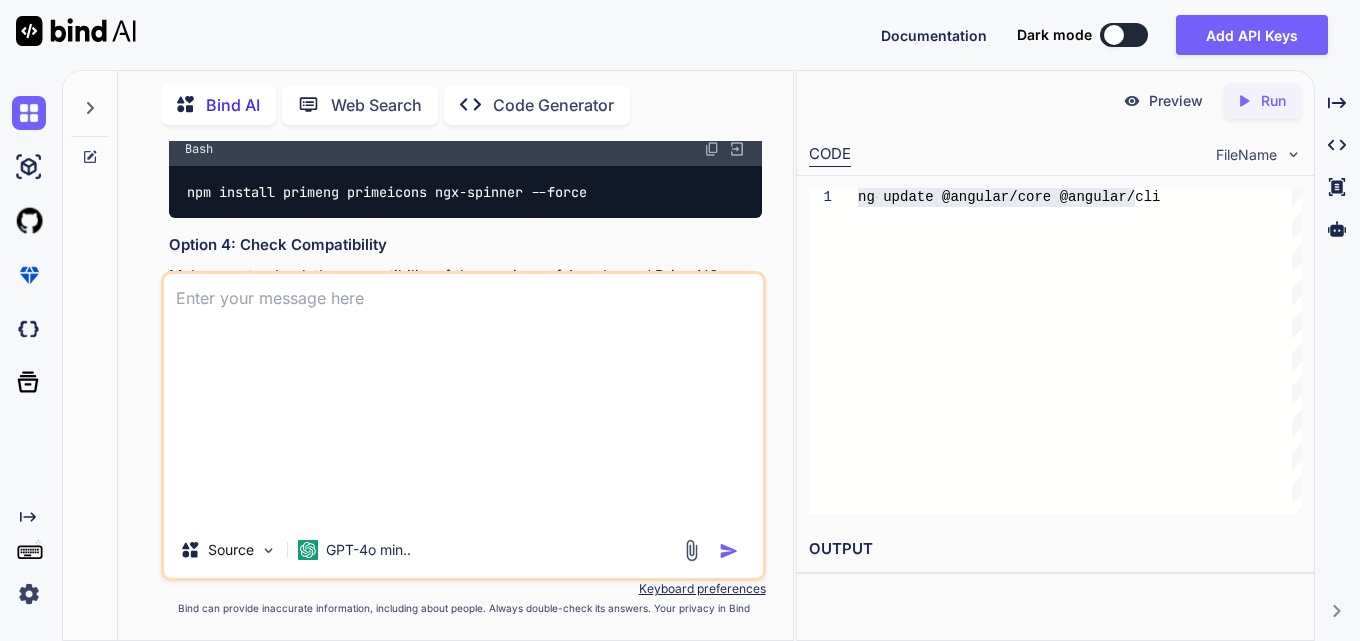 scroll, scrollTop: 0, scrollLeft: 0, axis: both 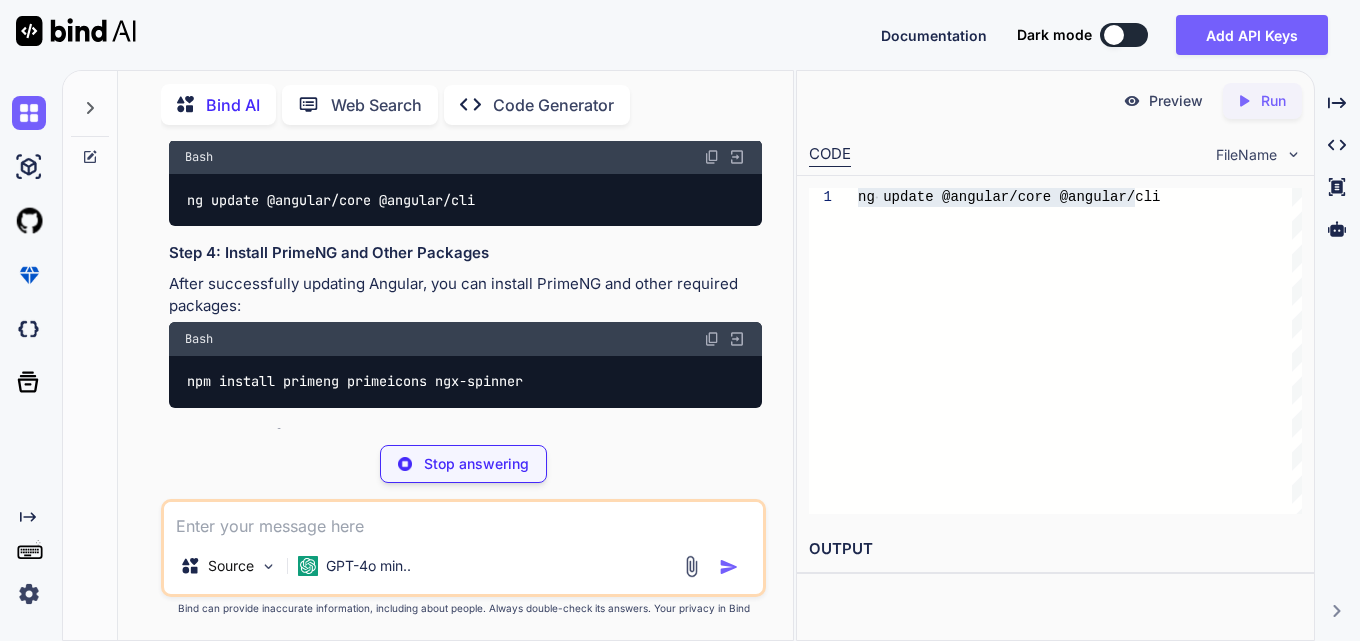type on "x" 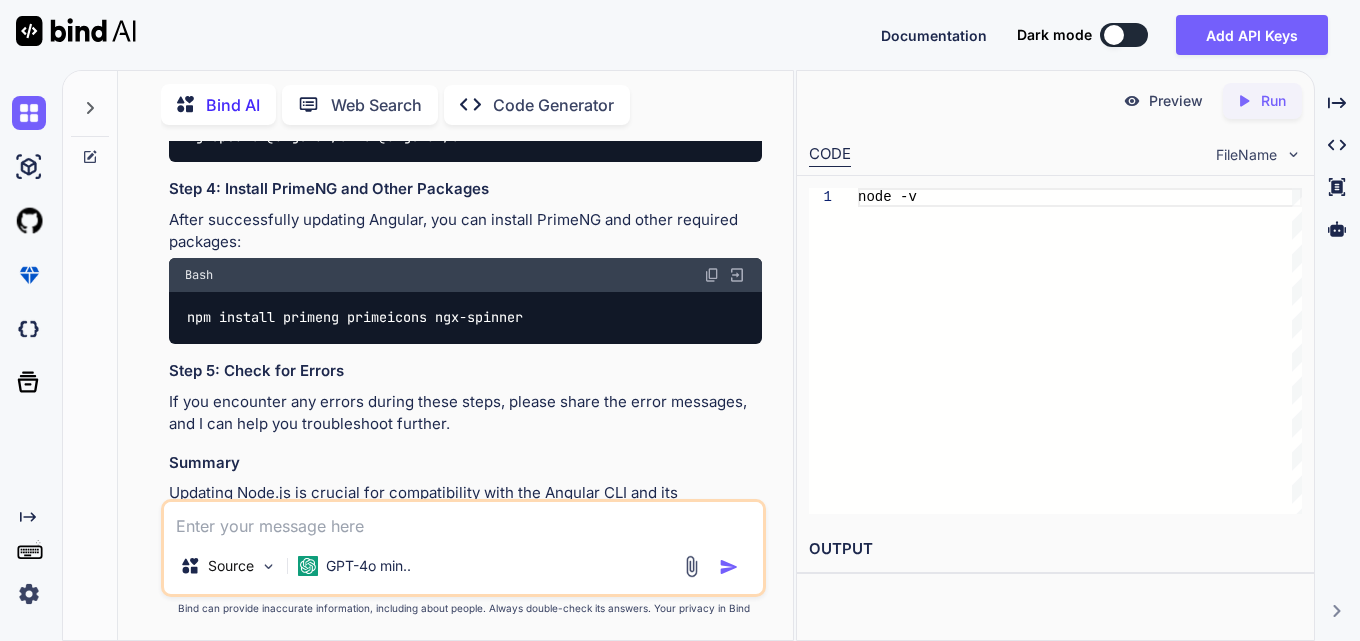 scroll, scrollTop: 5881, scrollLeft: 0, axis: vertical 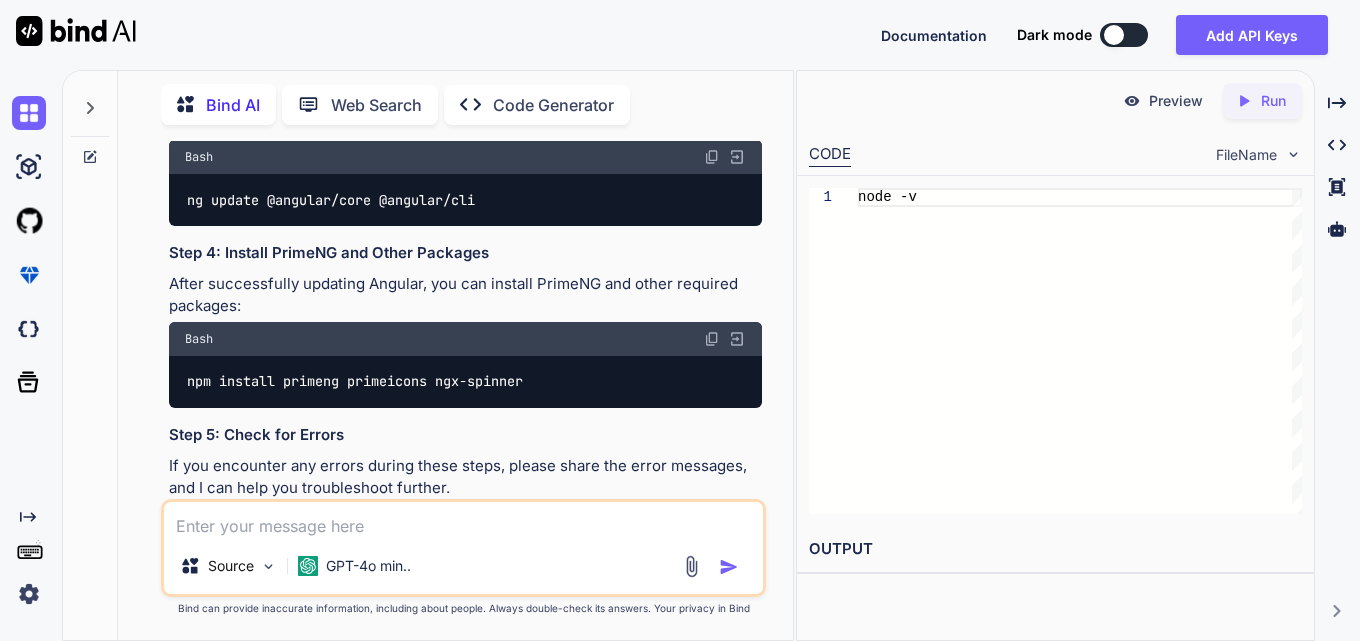 click on "Node.js official website" at bounding box center [365, -248] 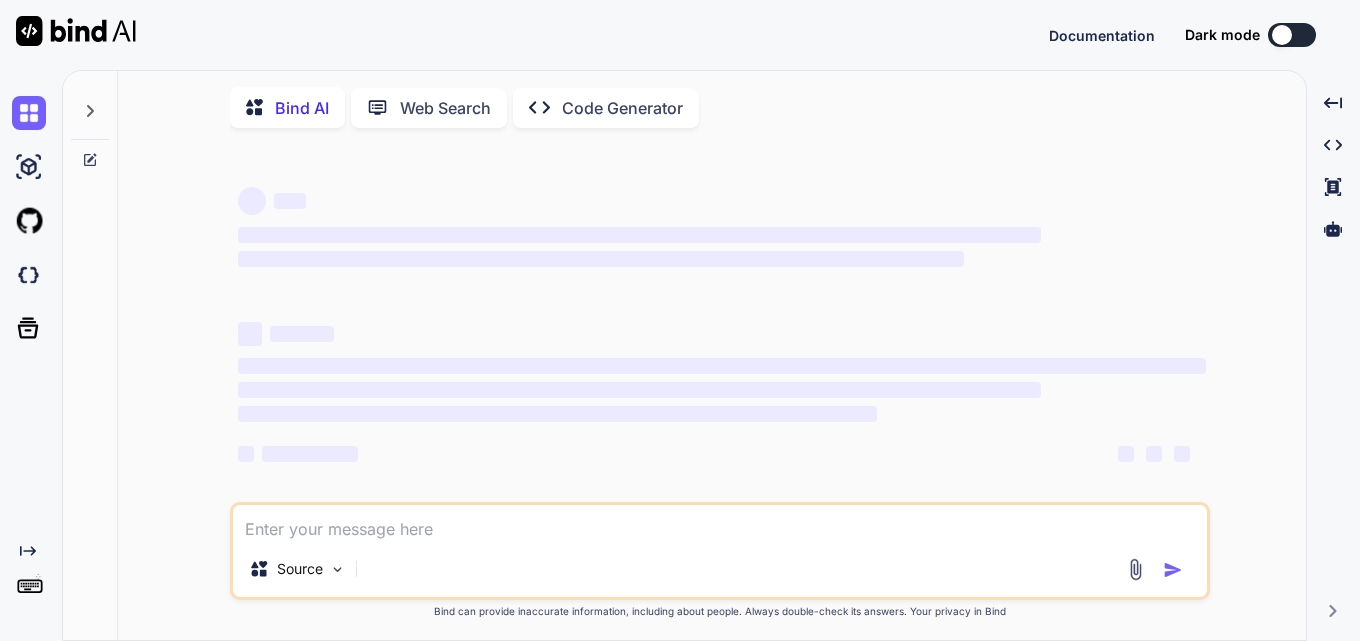 scroll, scrollTop: 0, scrollLeft: 0, axis: both 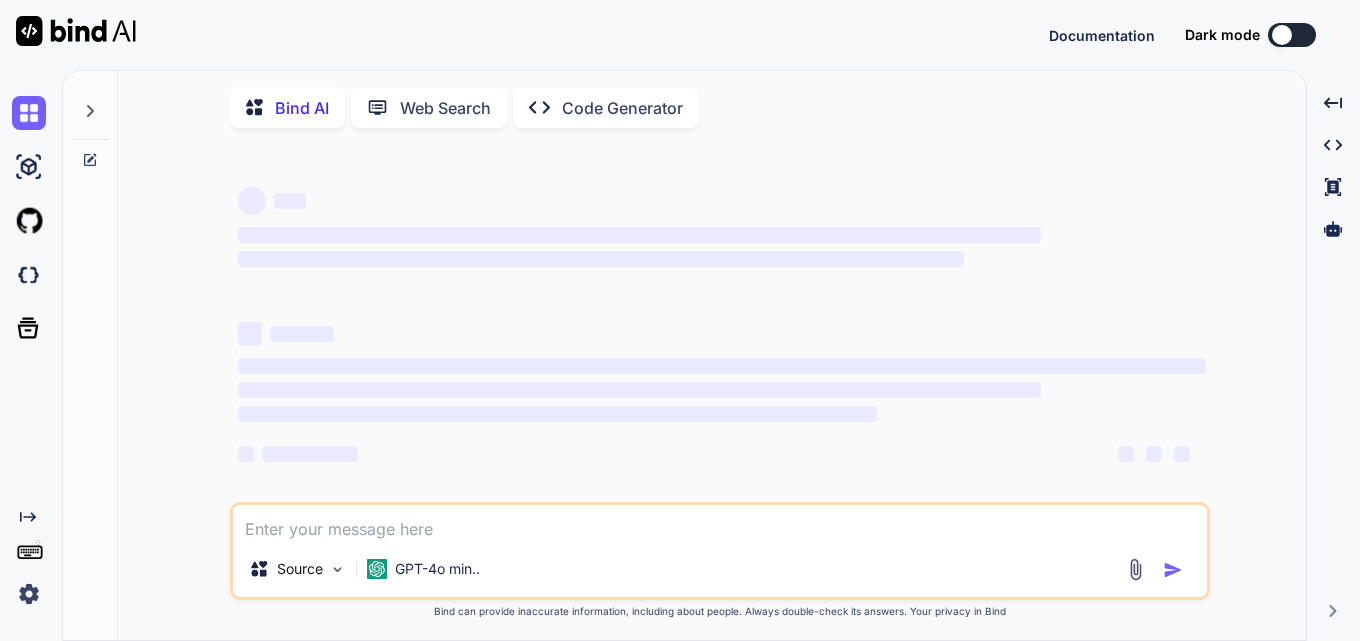 click at bounding box center [720, 523] 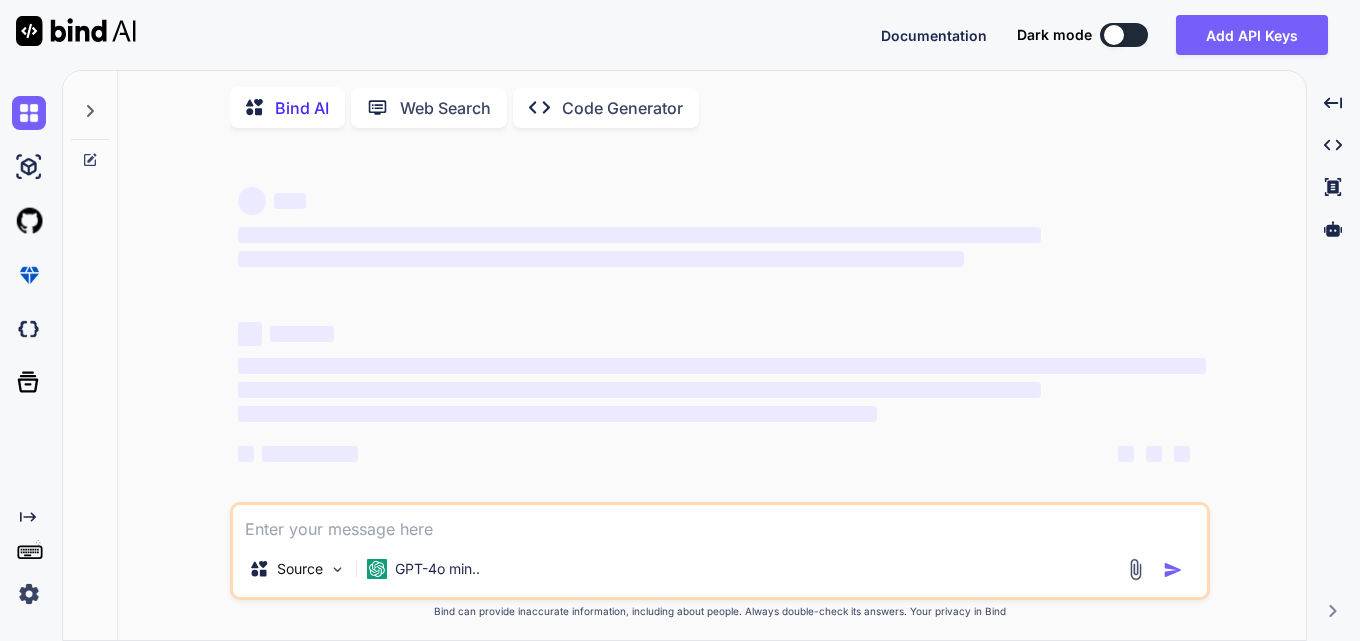 type on "x" 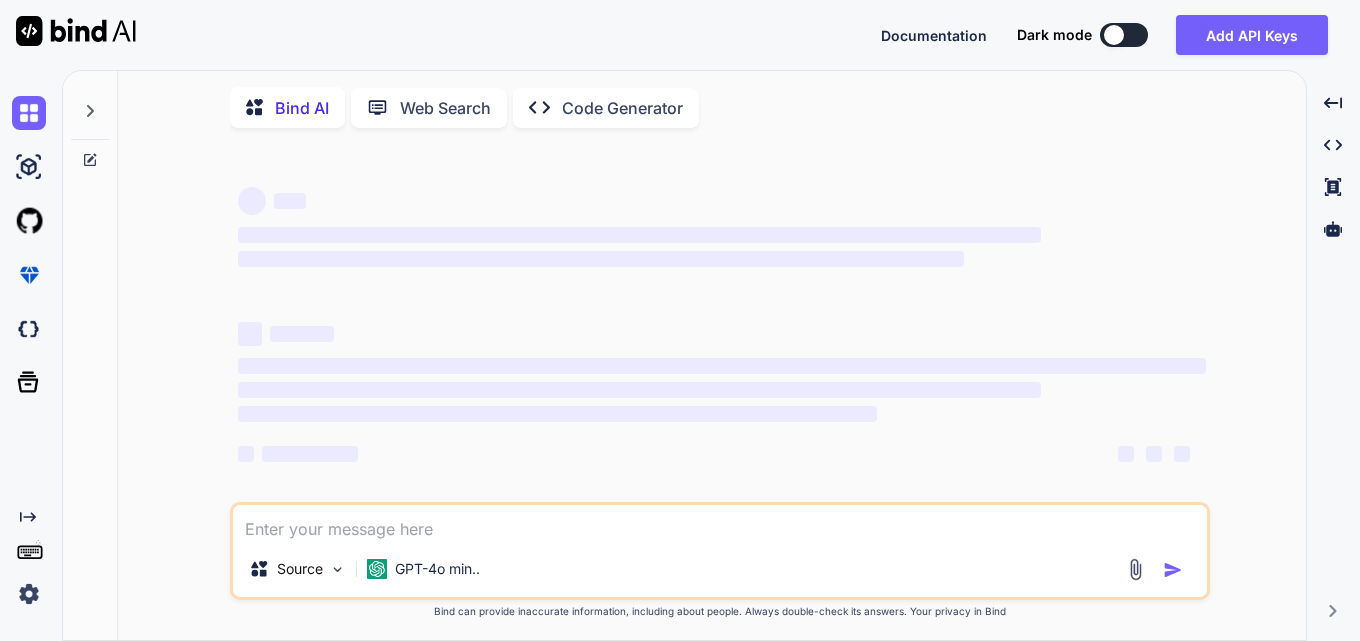 type on "Node.js v20.18.0
[nodemon] app crashed - waiting f..." 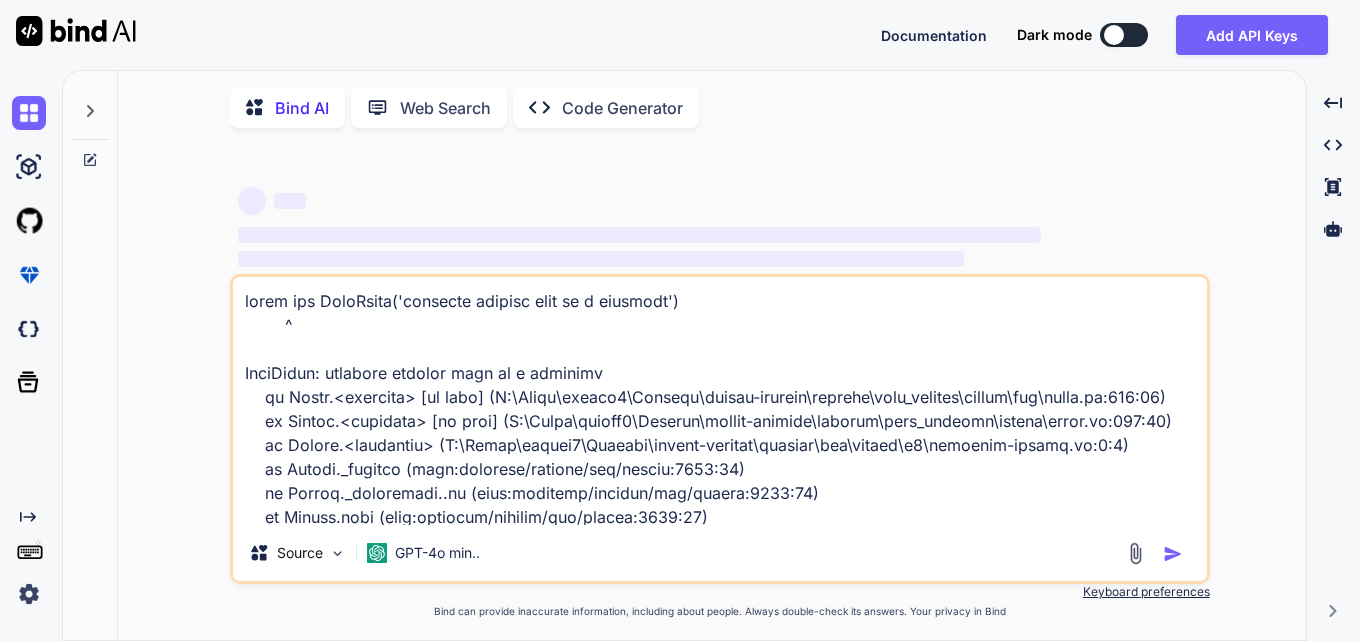 scroll, scrollTop: 770, scrollLeft: 0, axis: vertical 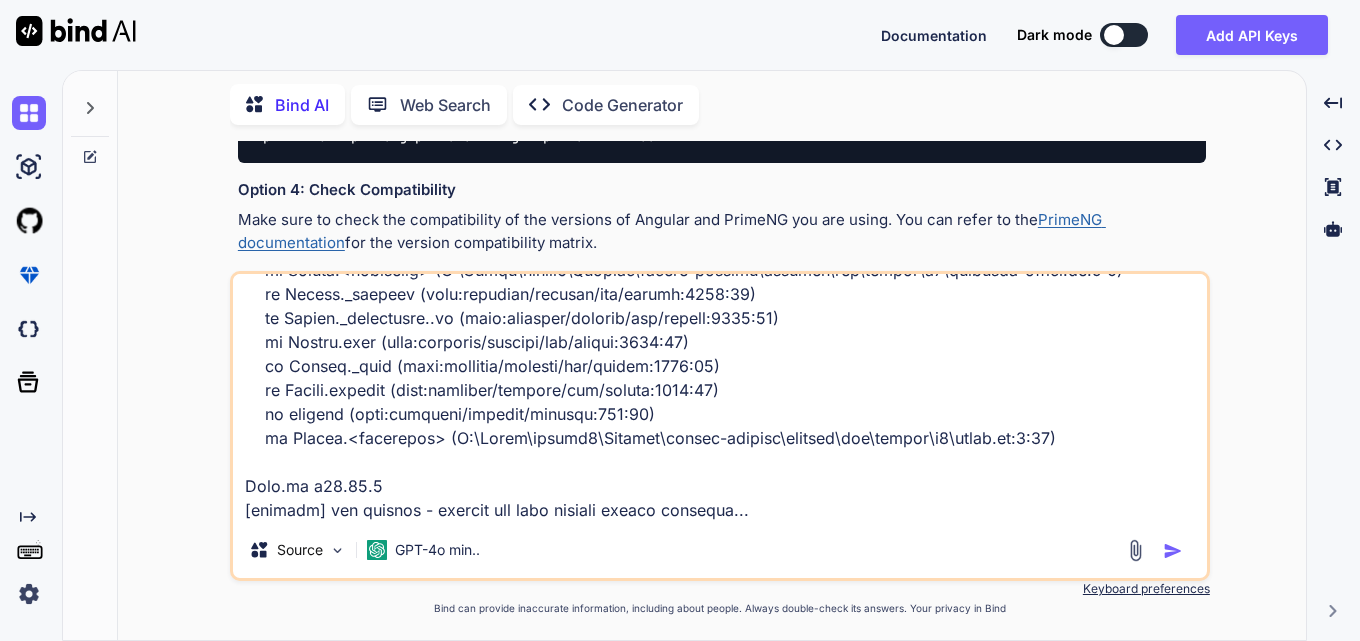 type on "x" 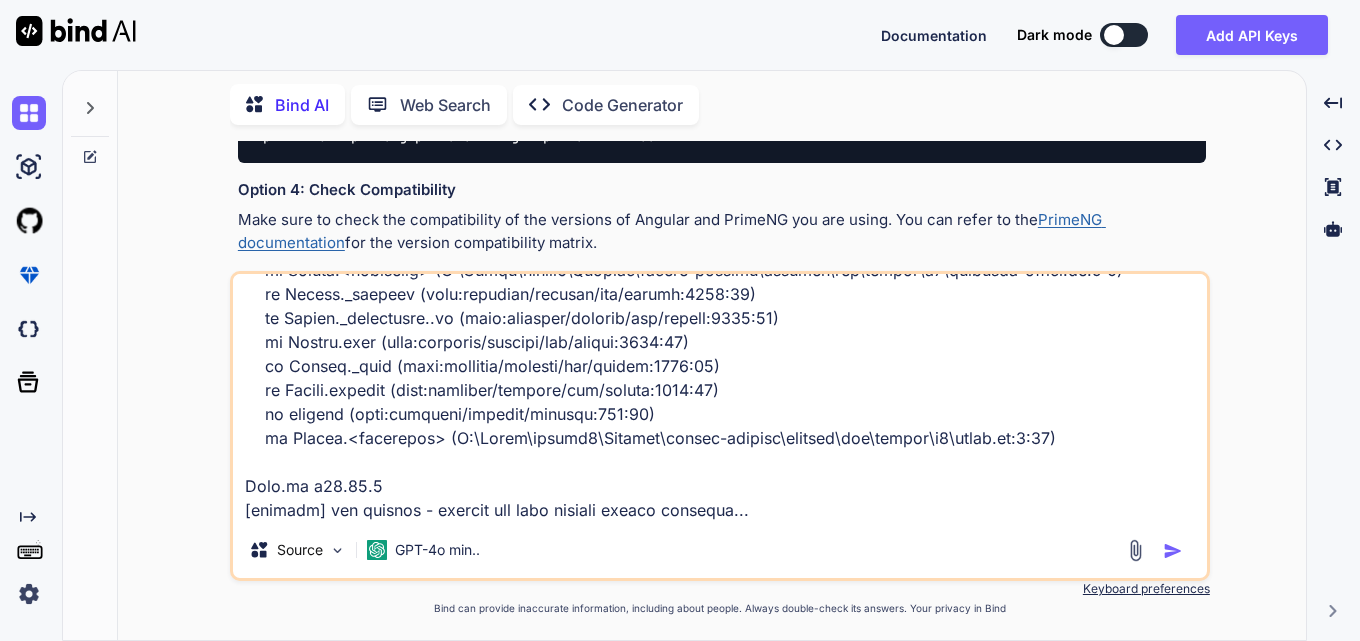 type 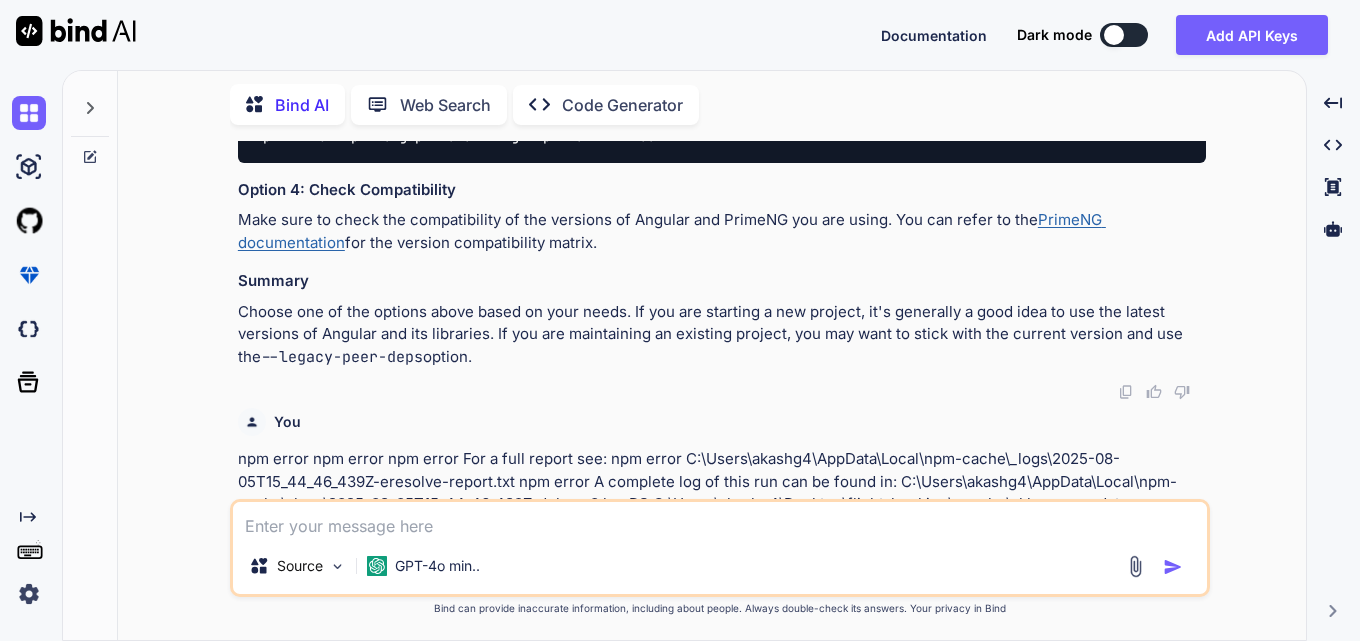 scroll, scrollTop: 4696, scrollLeft: 0, axis: vertical 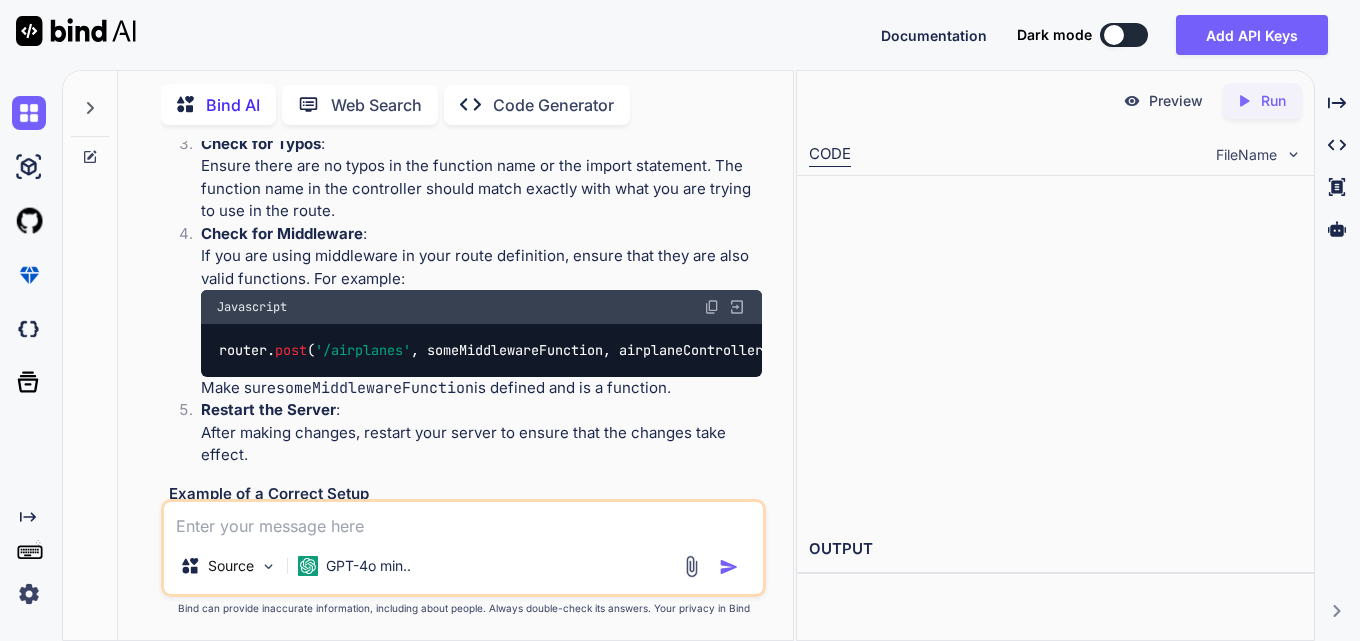 type on "x" 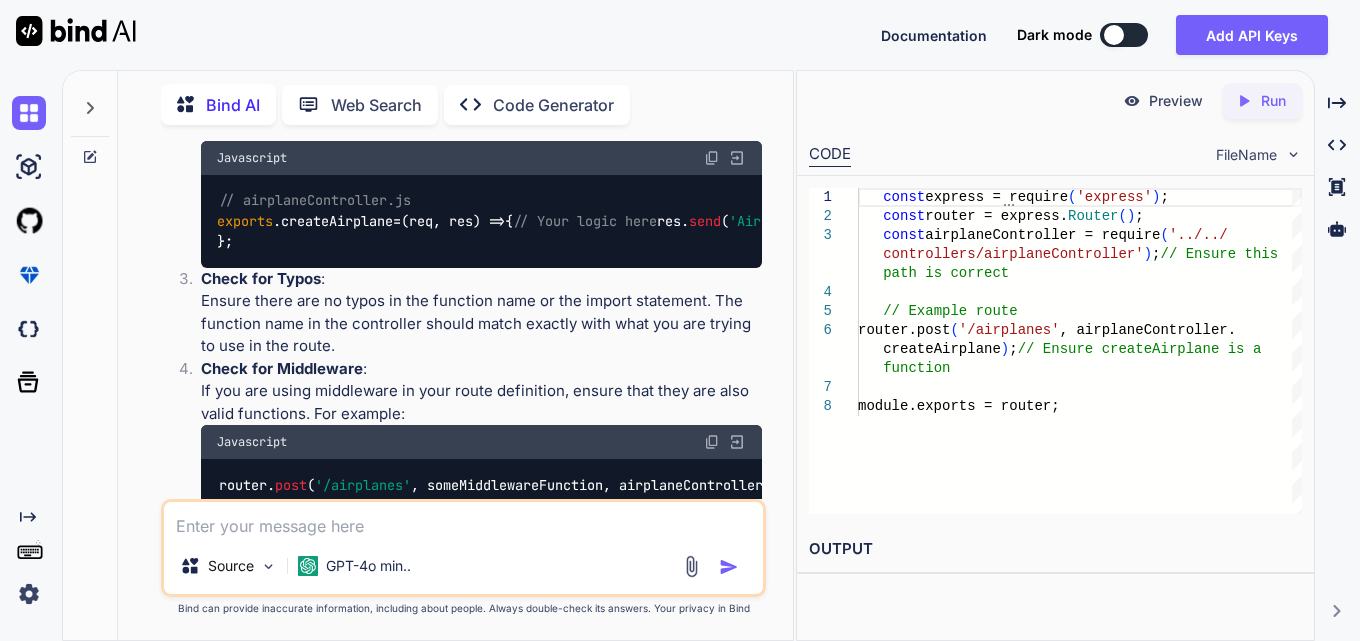 scroll, scrollTop: 7972, scrollLeft: 0, axis: vertical 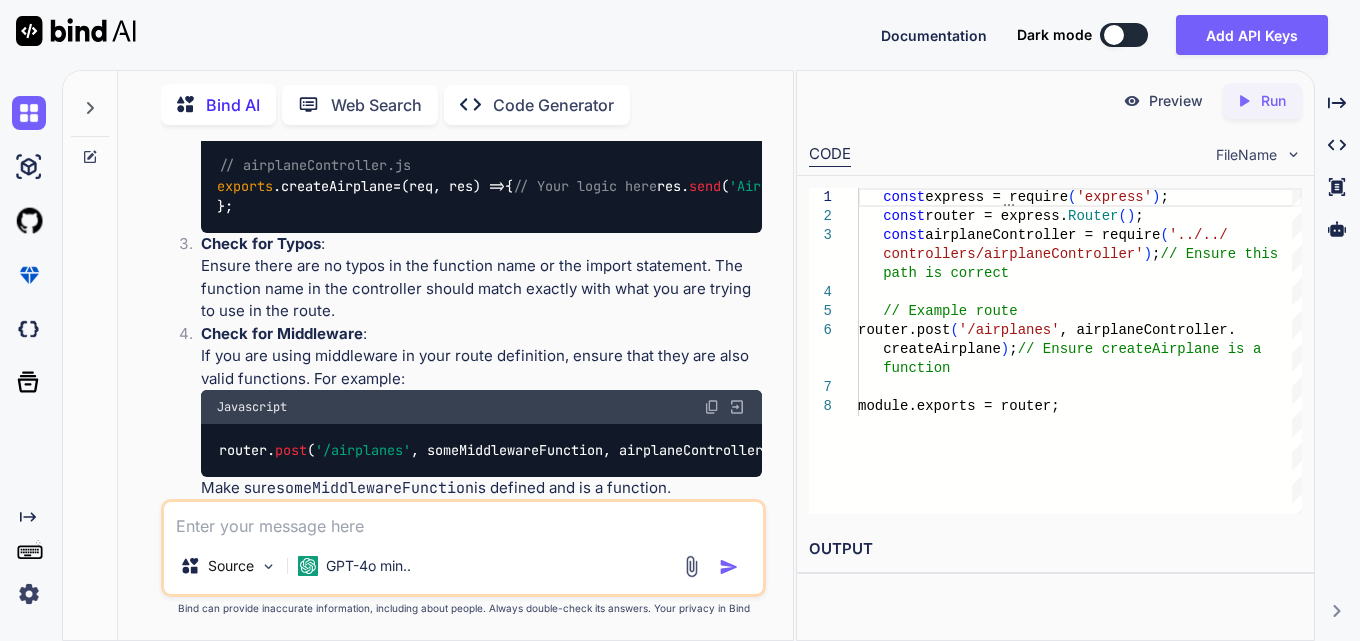 drag, startPoint x: 508, startPoint y: 417, endPoint x: 569, endPoint y: 415, distance: 61.03278 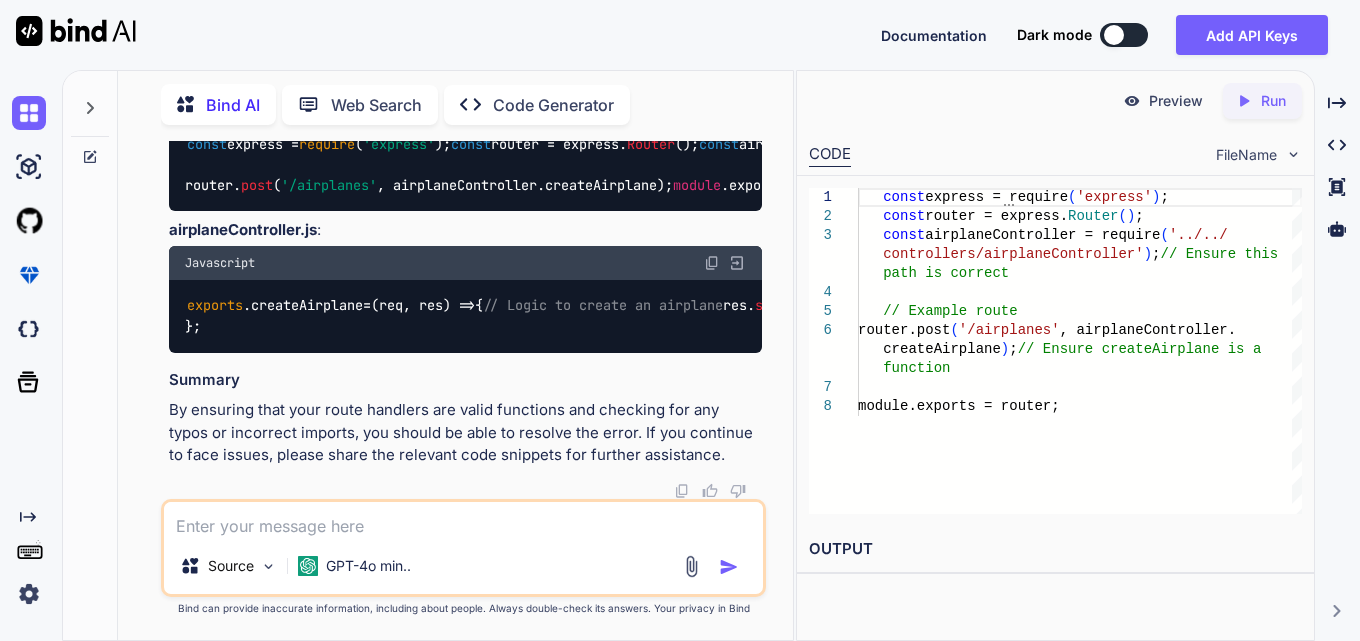 scroll, scrollTop: 8672, scrollLeft: 0, axis: vertical 